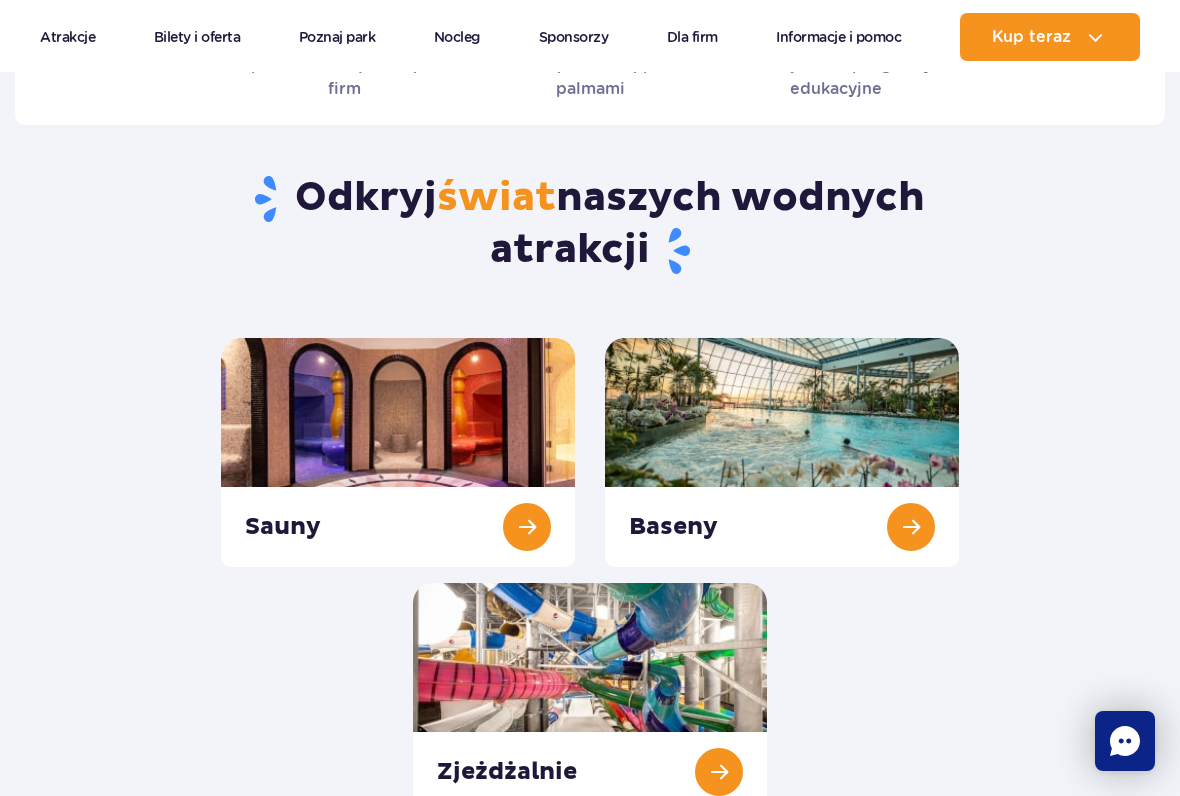 scroll, scrollTop: 2530, scrollLeft: 0, axis: vertical 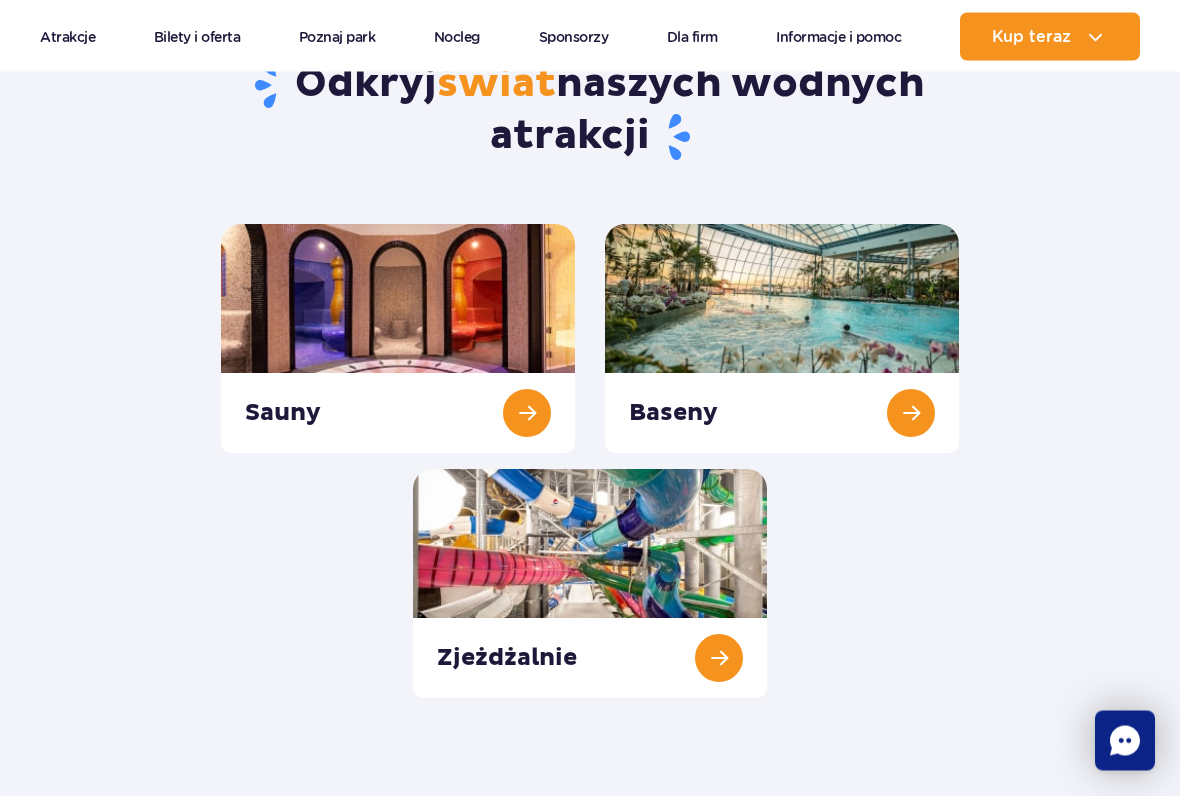 click at bounding box center (590, 584) 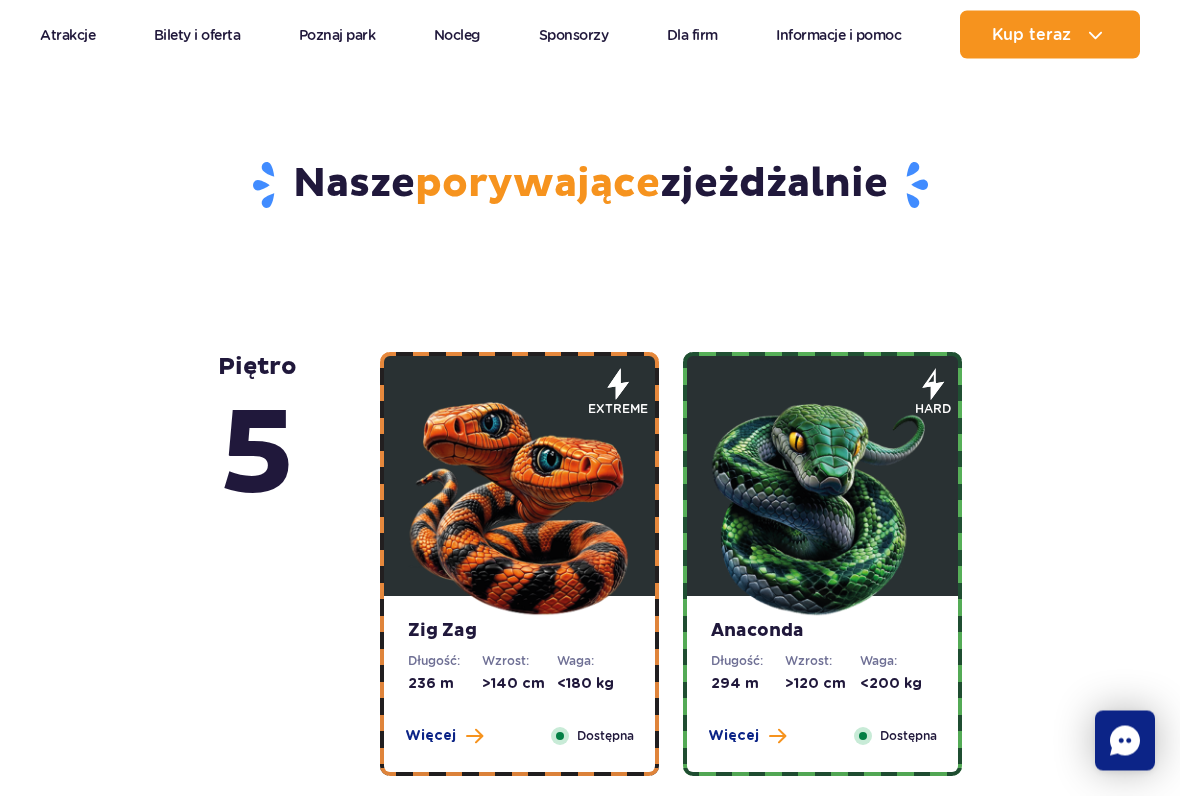 scroll, scrollTop: 795, scrollLeft: 0, axis: vertical 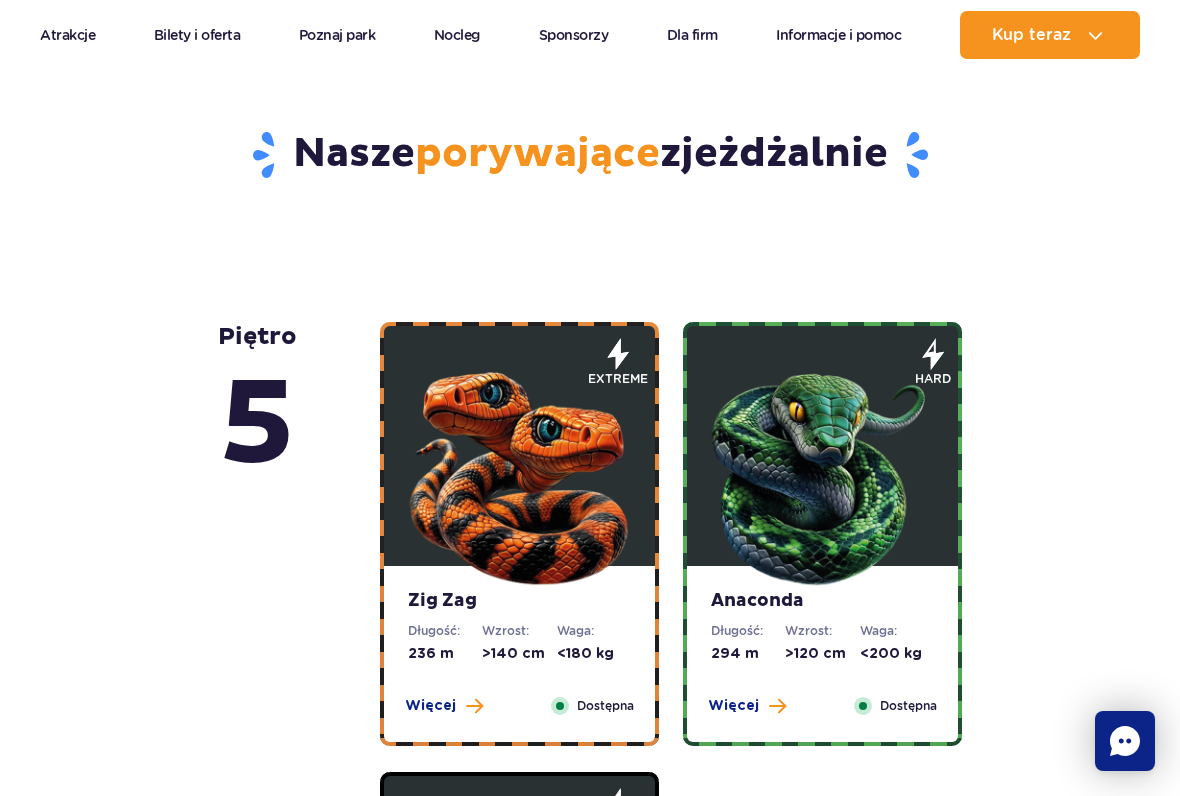 click on "Więcej" at bounding box center (430, 706) 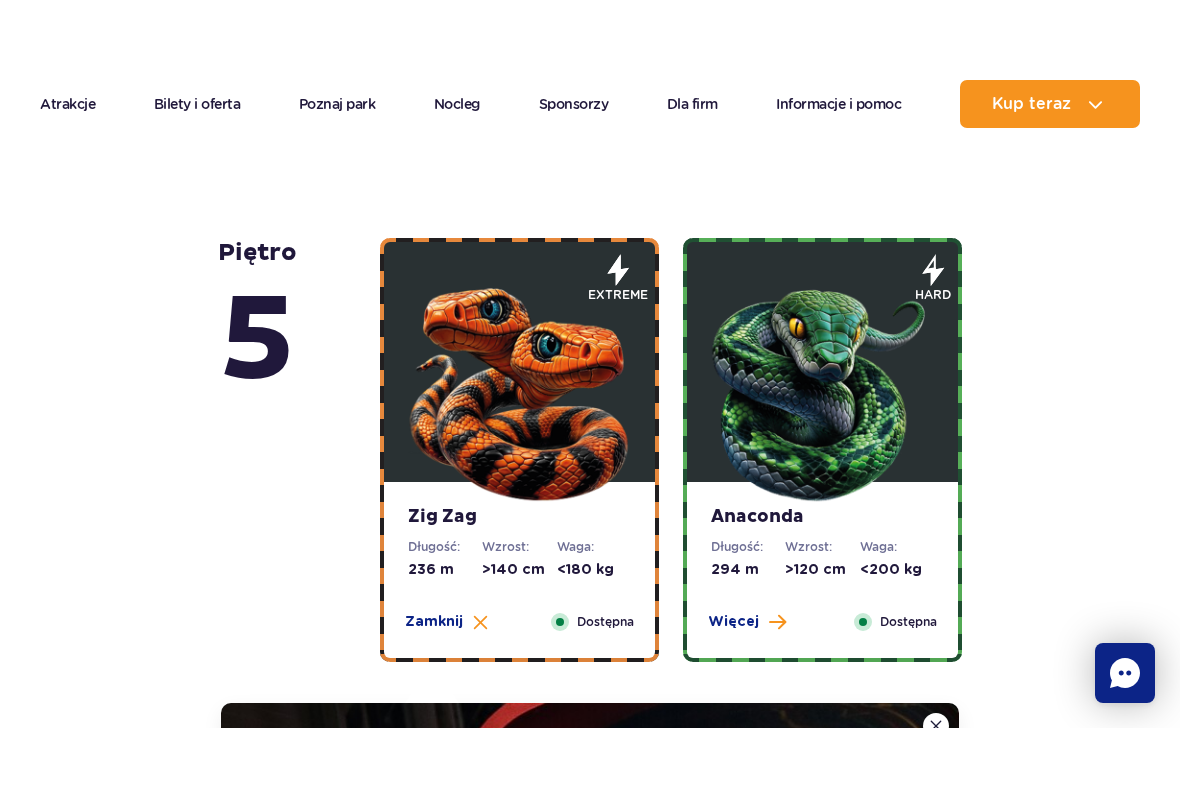 scroll, scrollTop: 956, scrollLeft: 0, axis: vertical 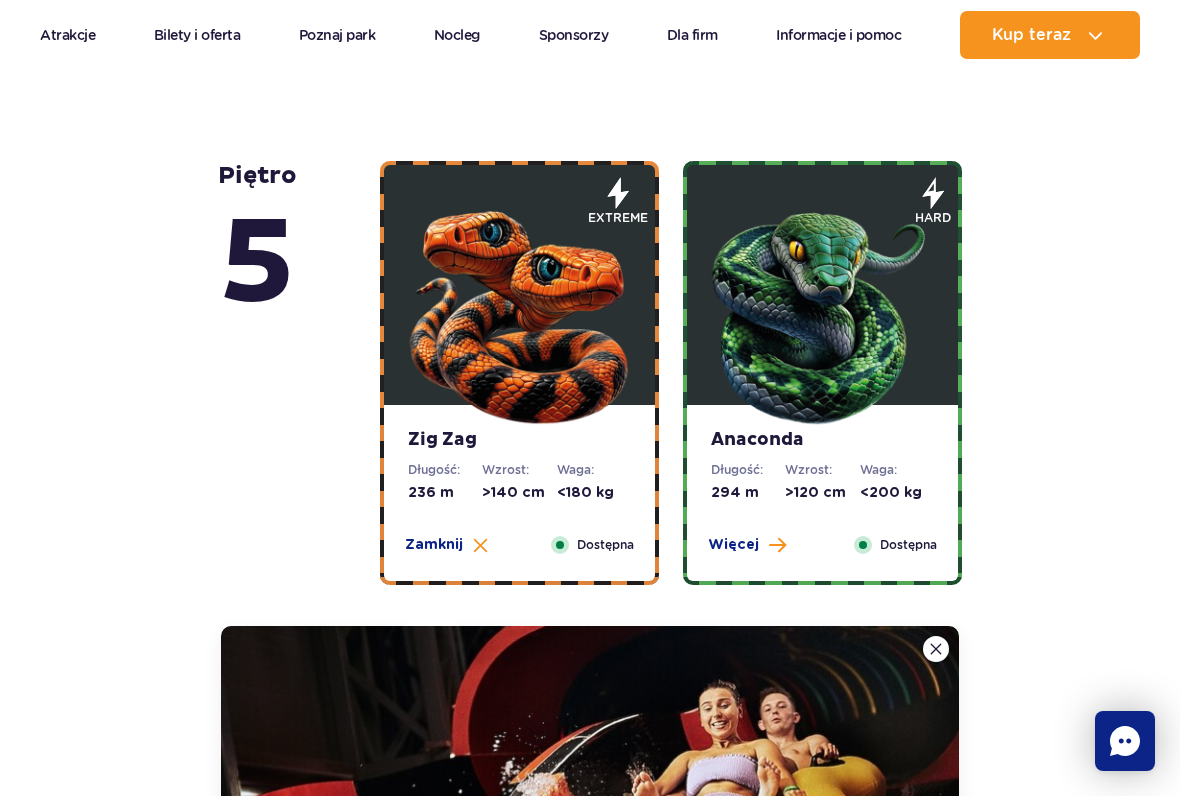 click on "Więcej" at bounding box center [733, 545] 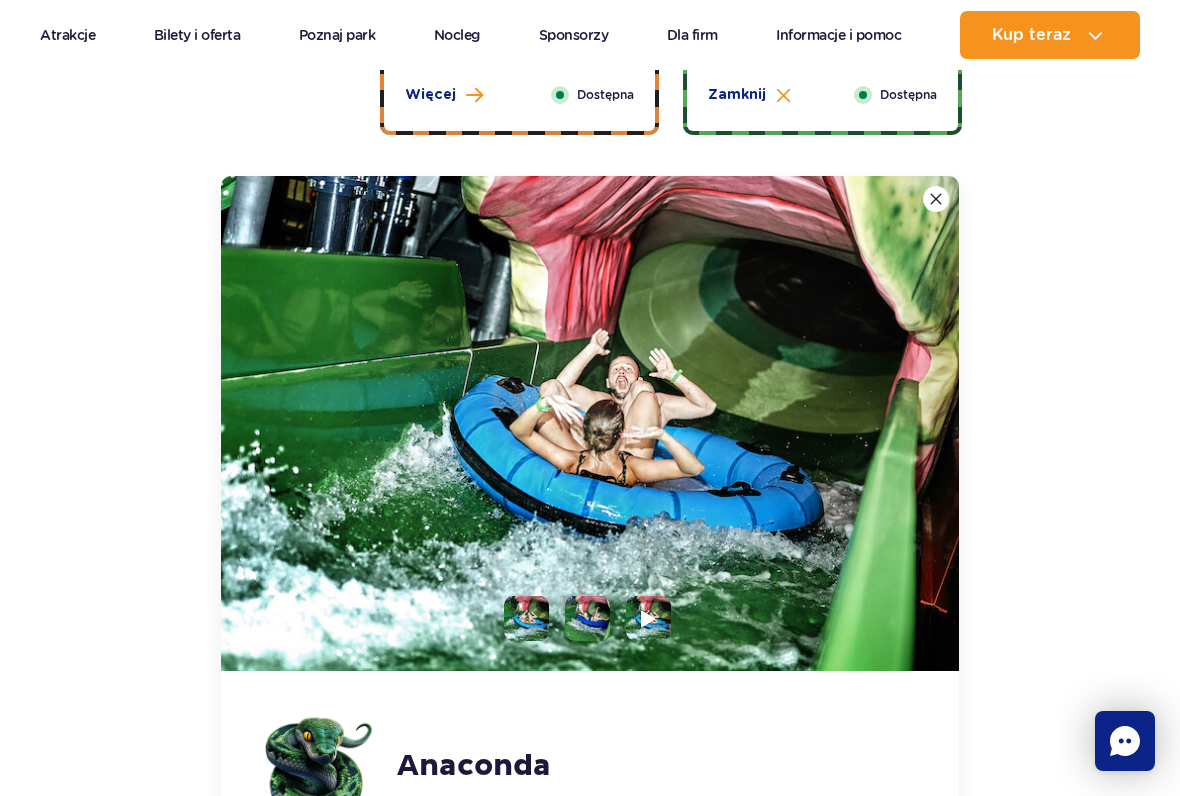 scroll, scrollTop: 1462, scrollLeft: 0, axis: vertical 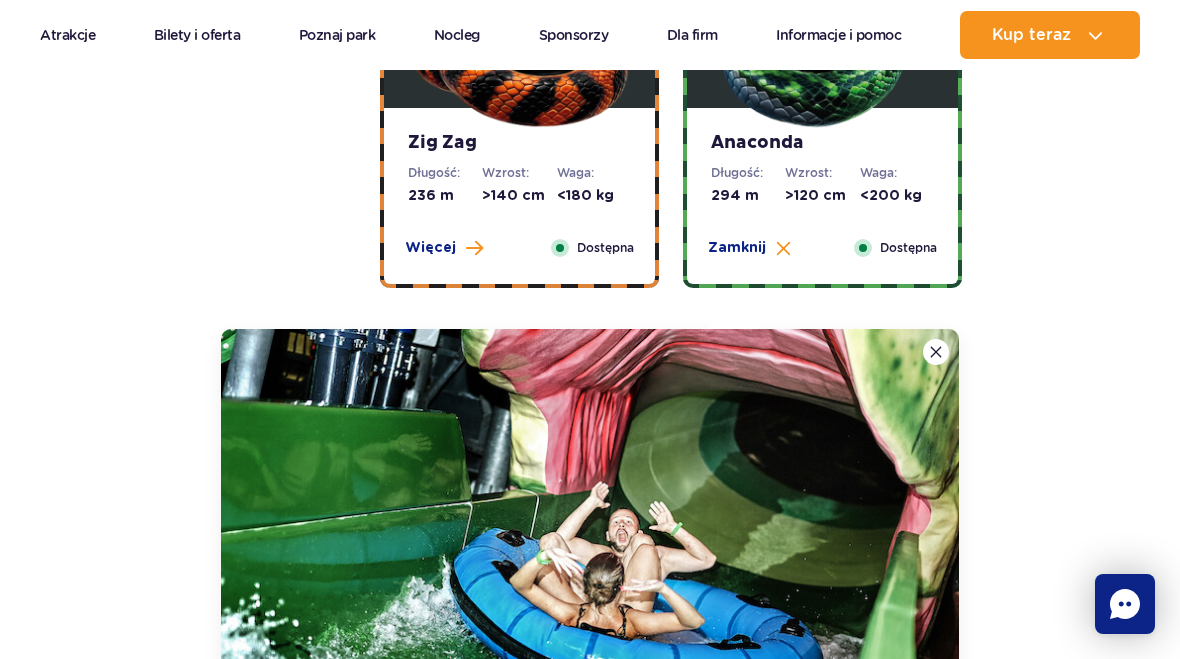 click on "Więcej" at bounding box center (430, 248) 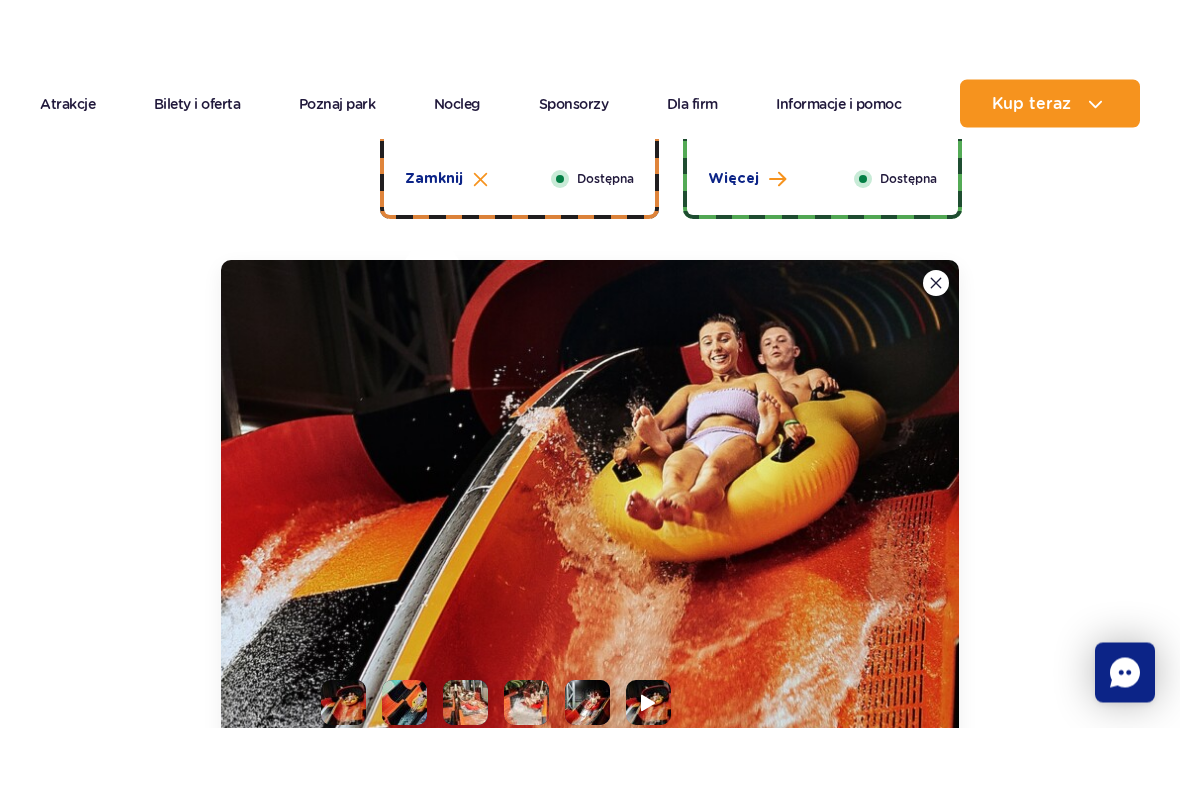 scroll, scrollTop: 1389, scrollLeft: 0, axis: vertical 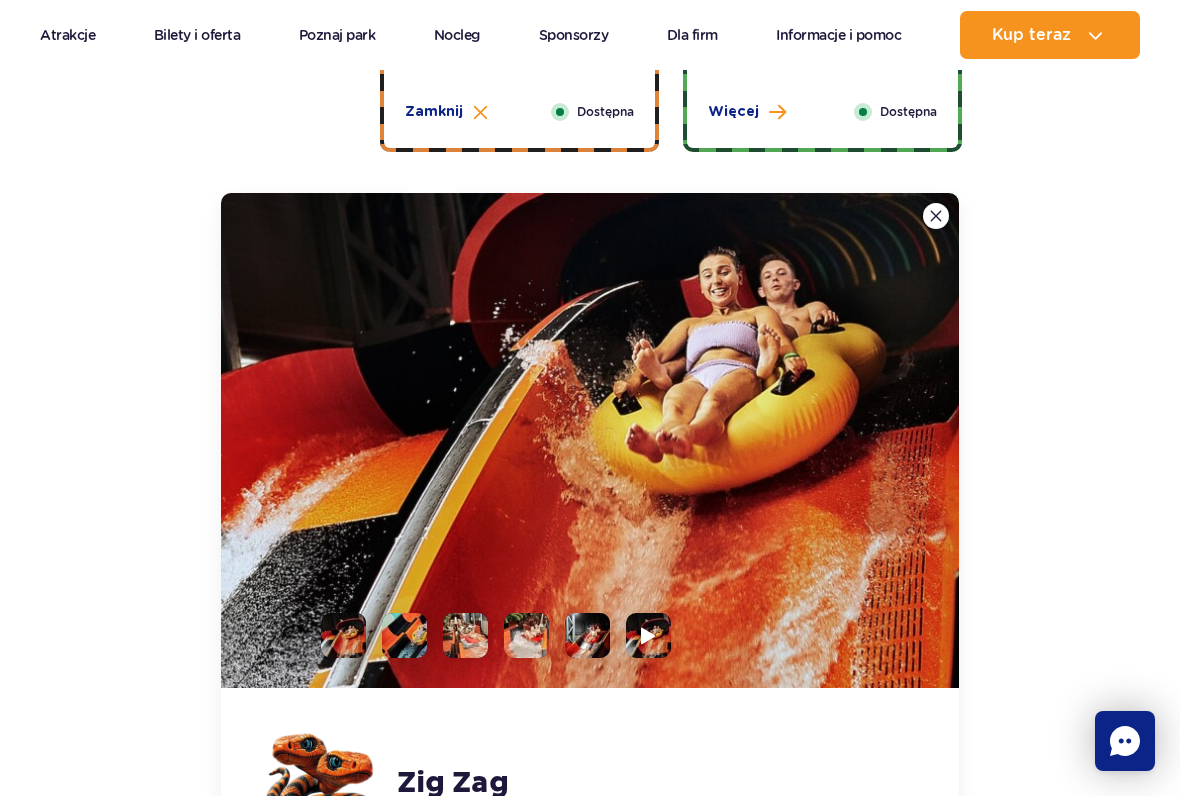 click at bounding box center (404, 635) 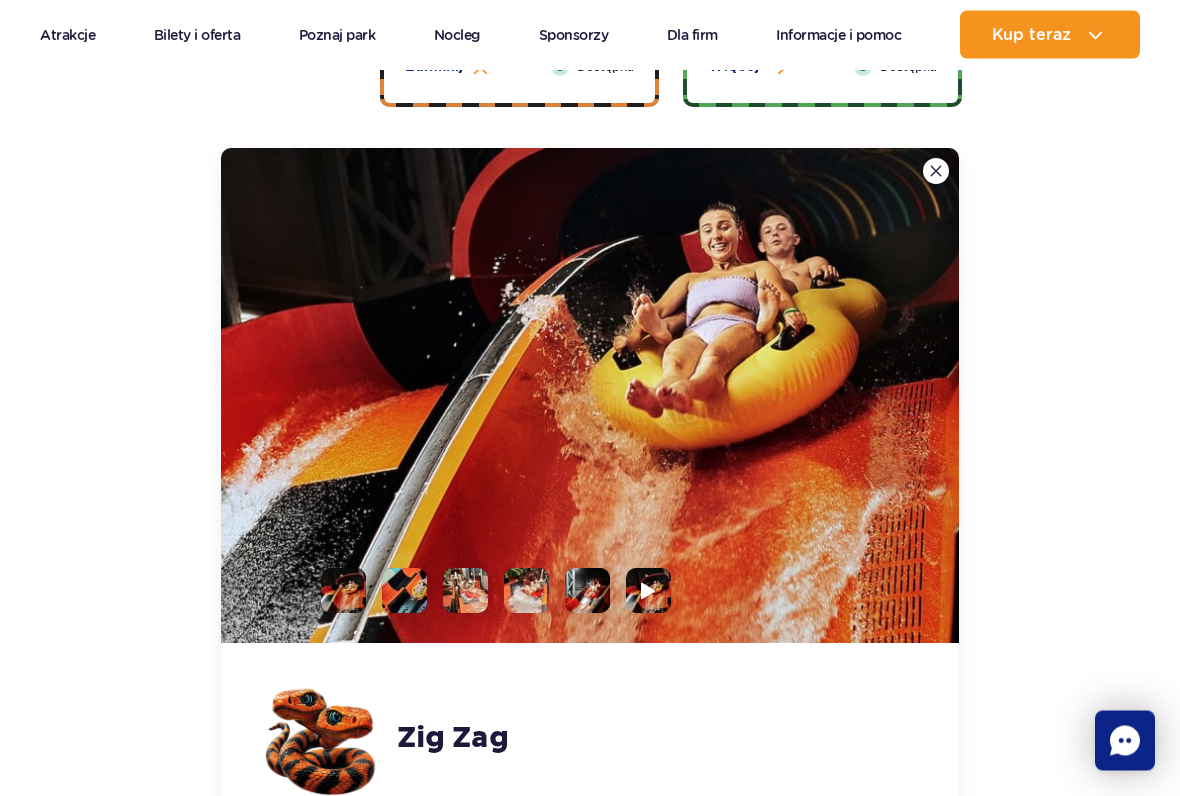 scroll, scrollTop: 1439, scrollLeft: 0, axis: vertical 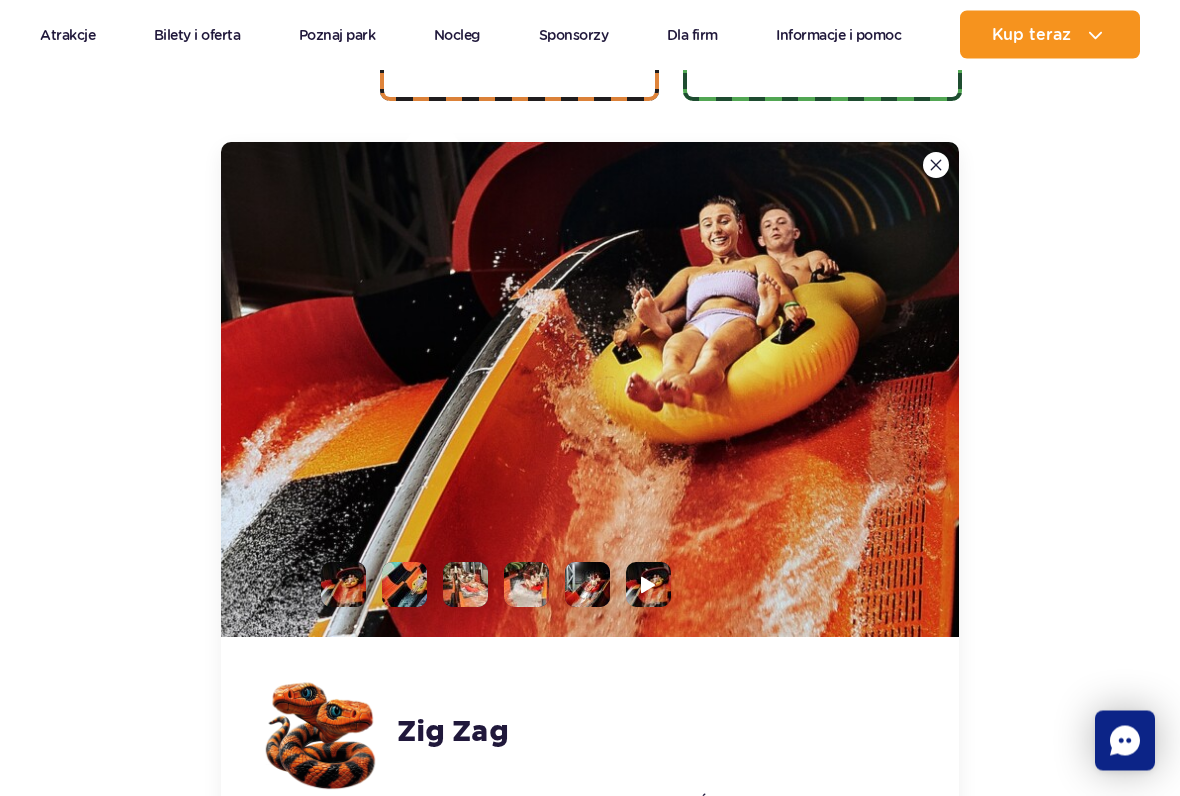 click at bounding box center (648, 585) 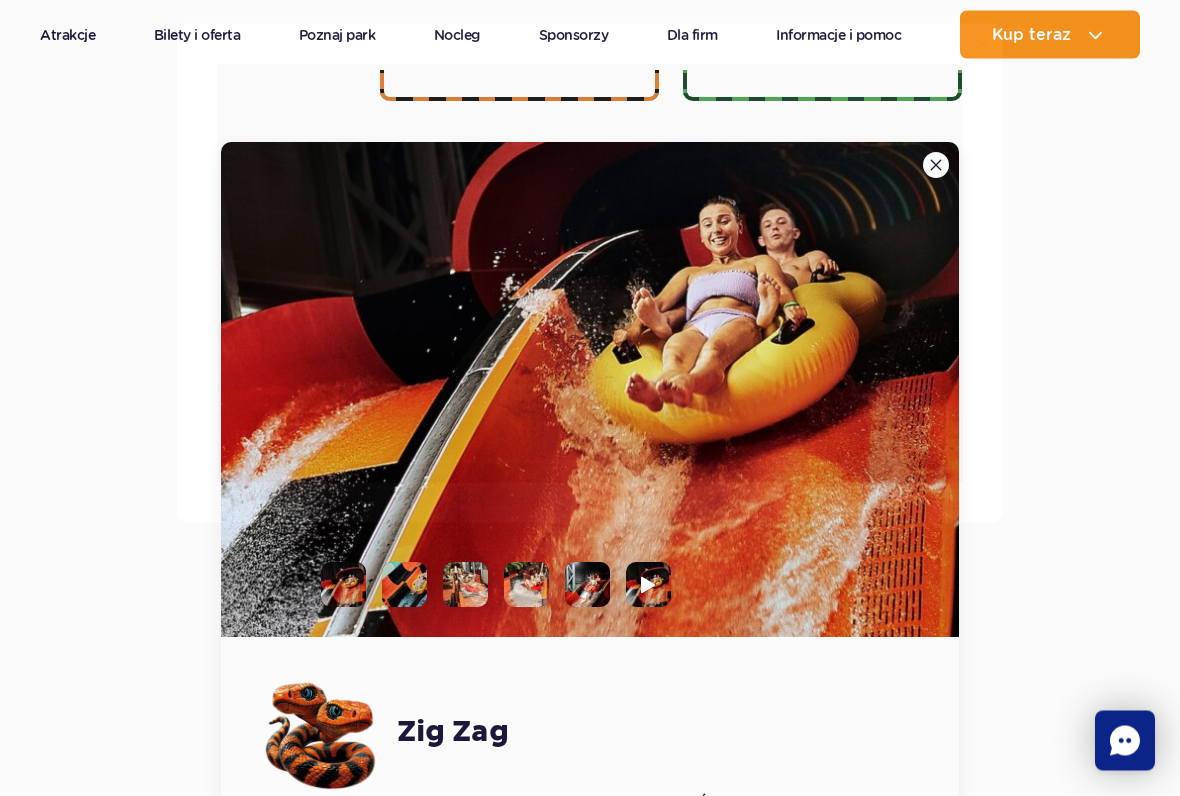 scroll, scrollTop: 1440, scrollLeft: 0, axis: vertical 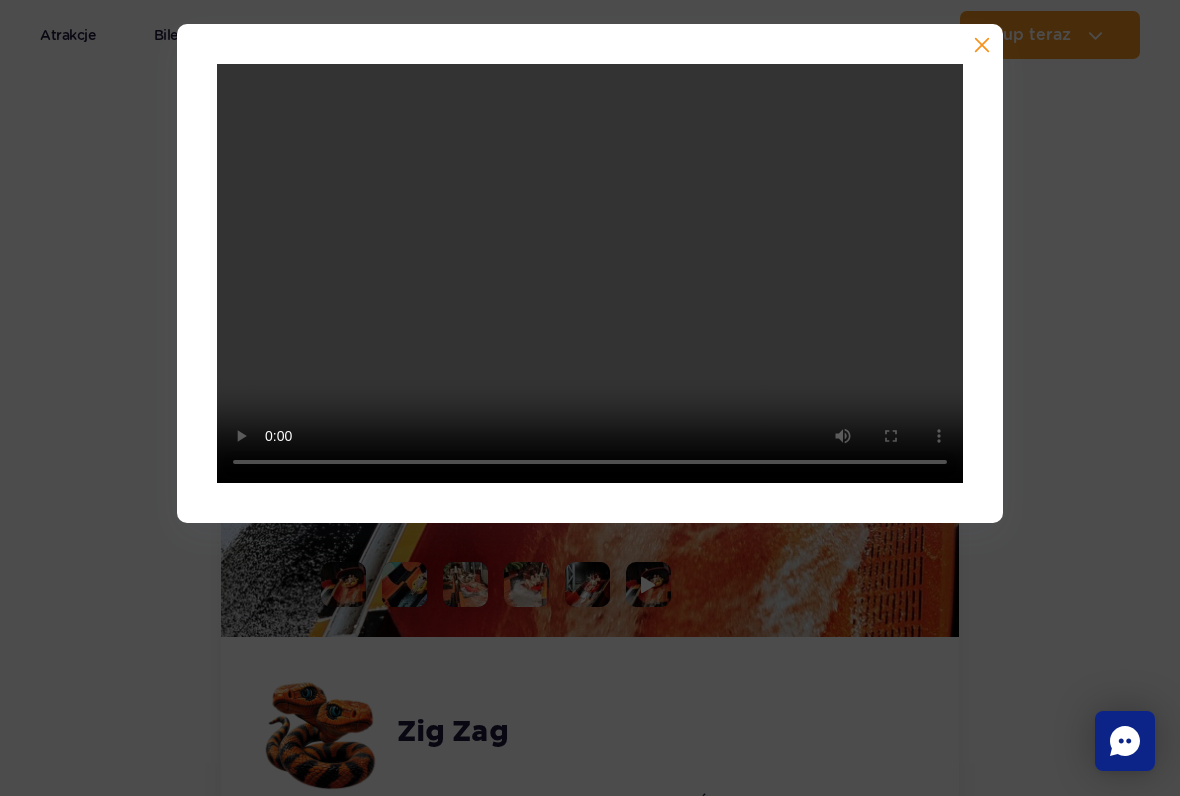 click at bounding box center [590, 274] 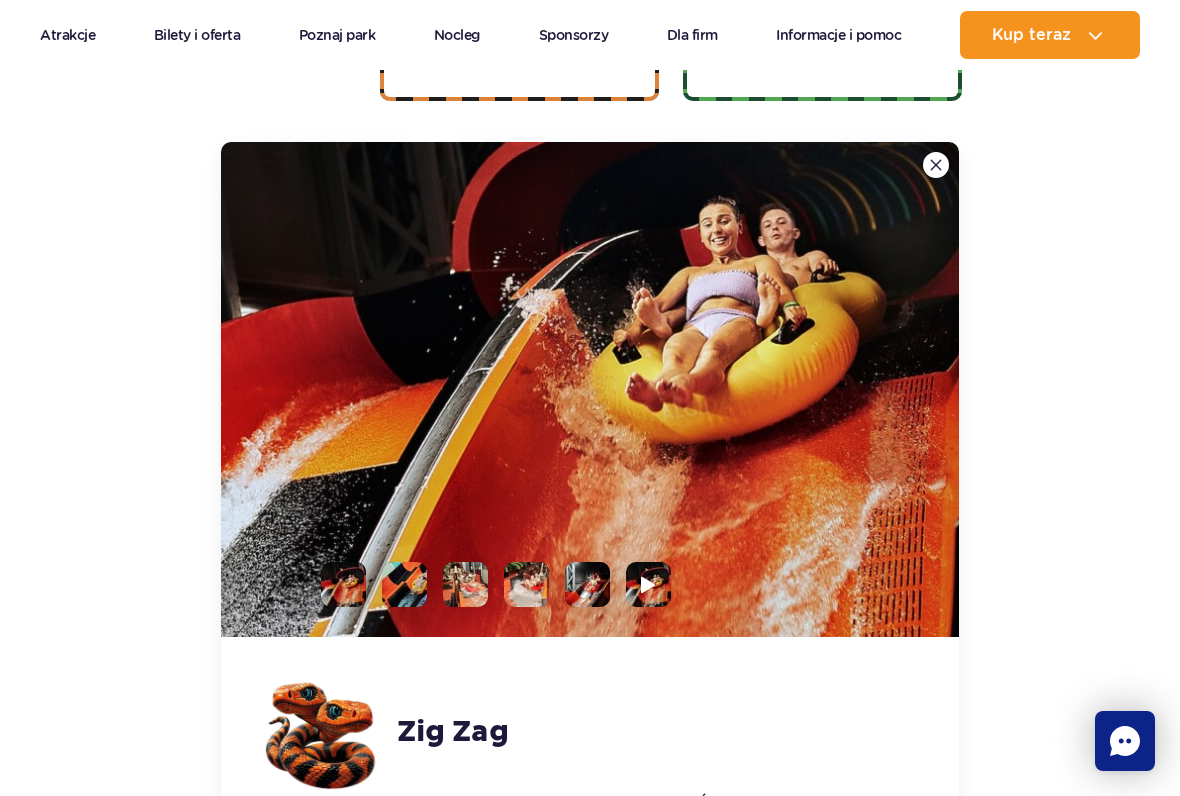 click at bounding box center [587, 584] 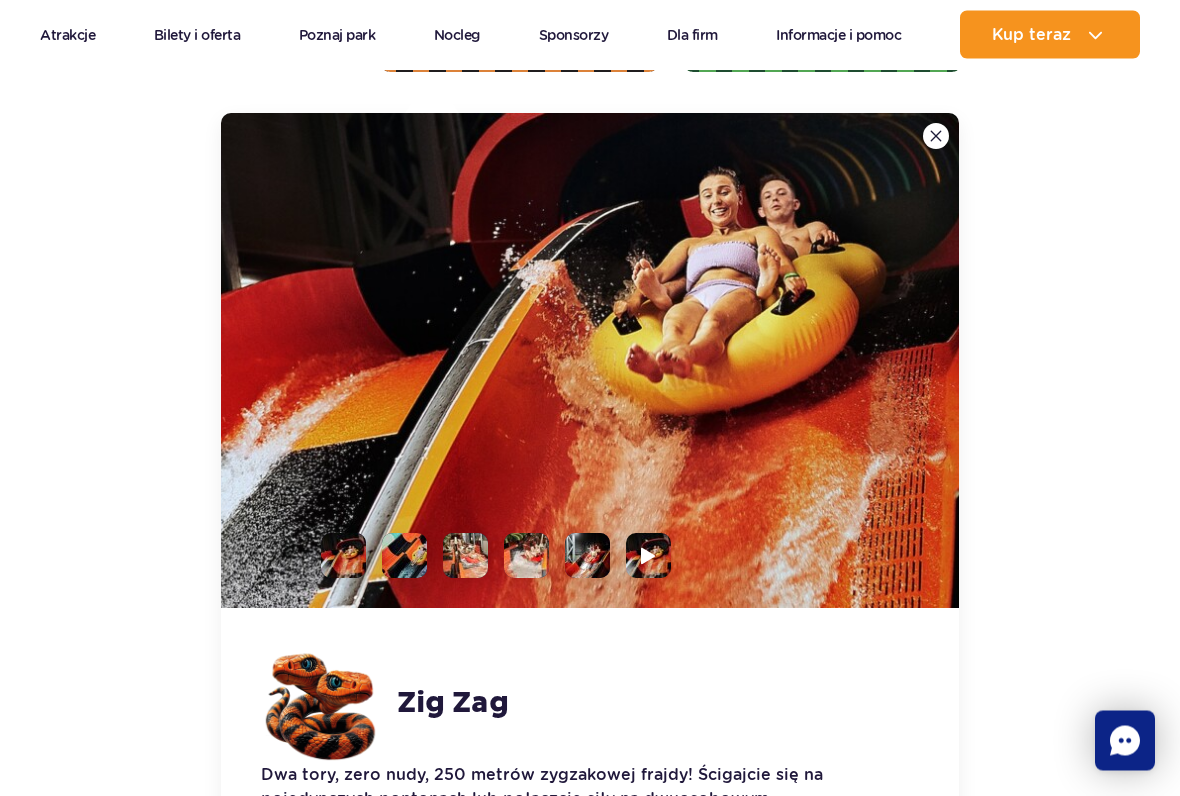 scroll, scrollTop: 1472, scrollLeft: 0, axis: vertical 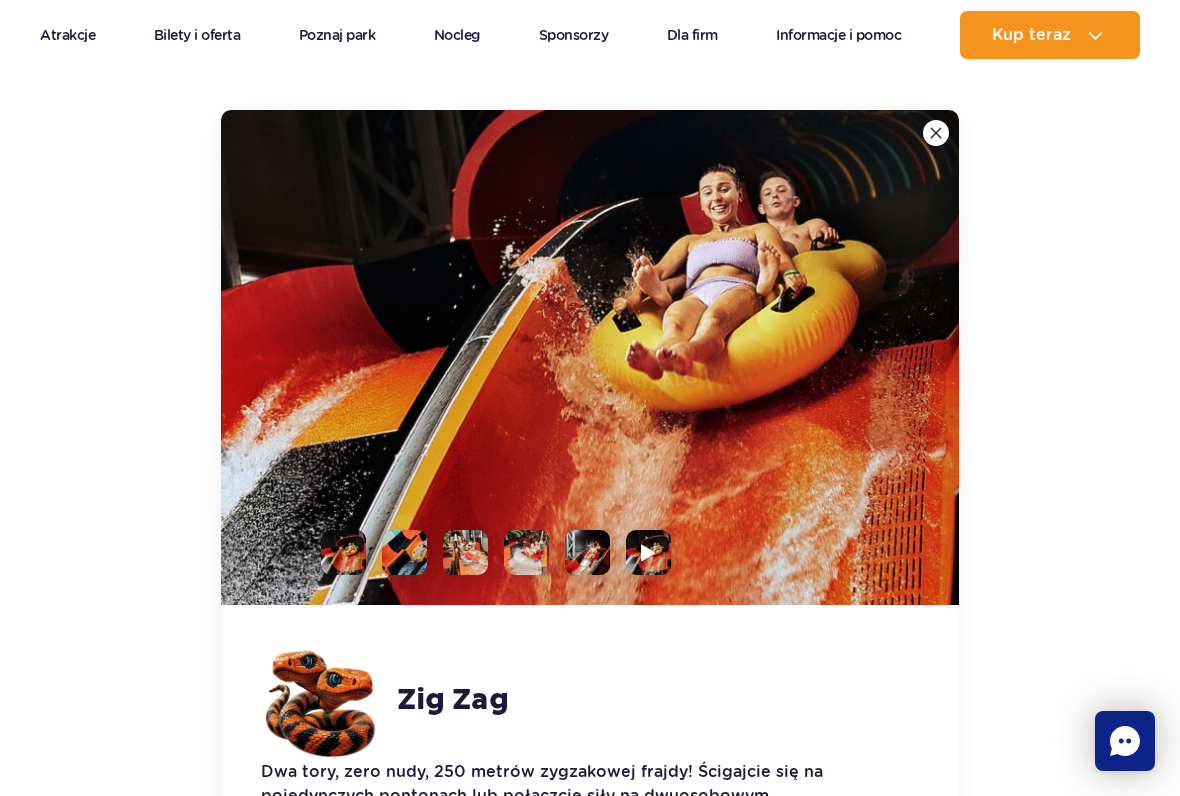 click at bounding box center [488, 552] 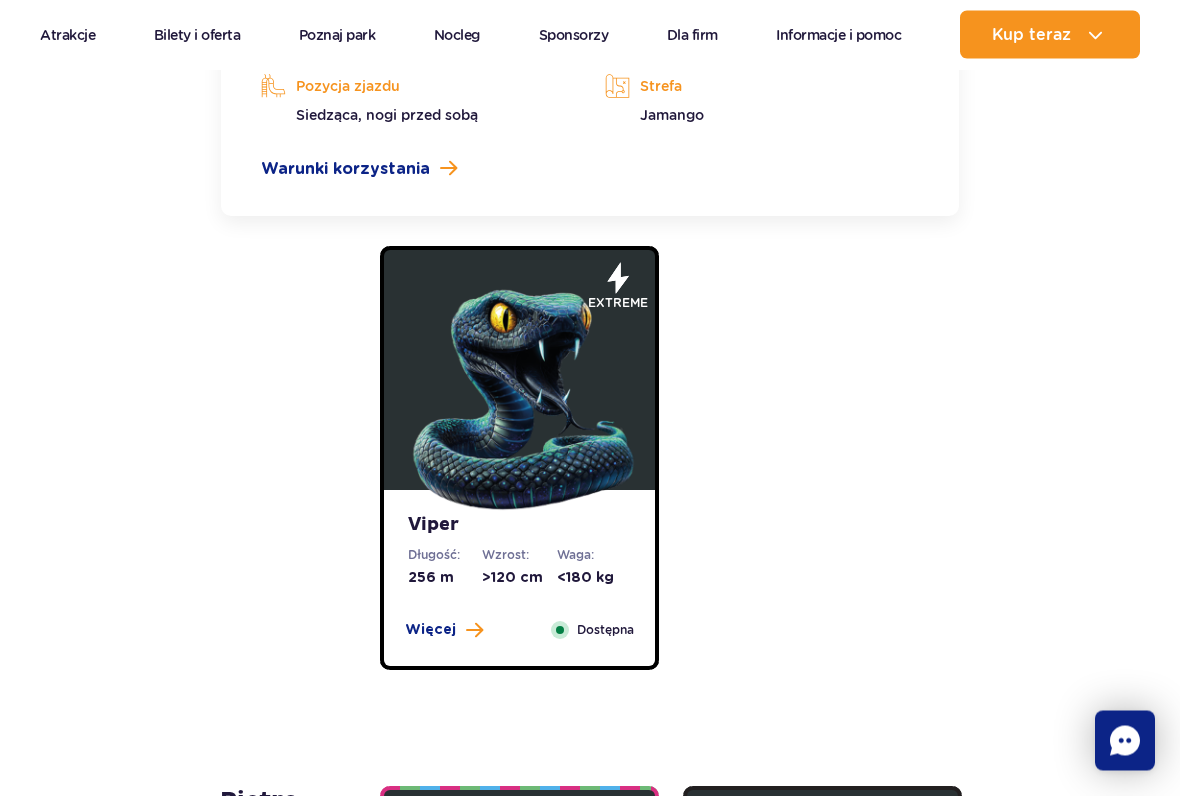 click on "Więcej" at bounding box center (430, 631) 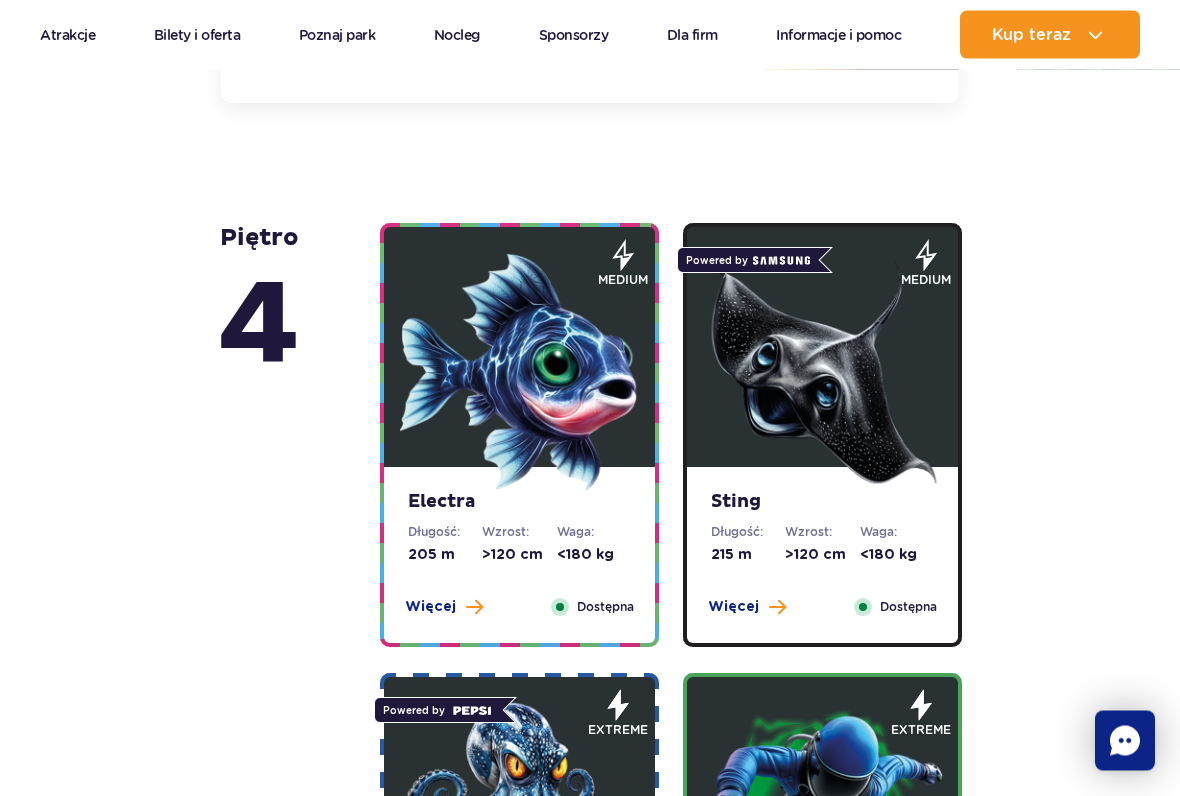 scroll, scrollTop: 3027, scrollLeft: 0, axis: vertical 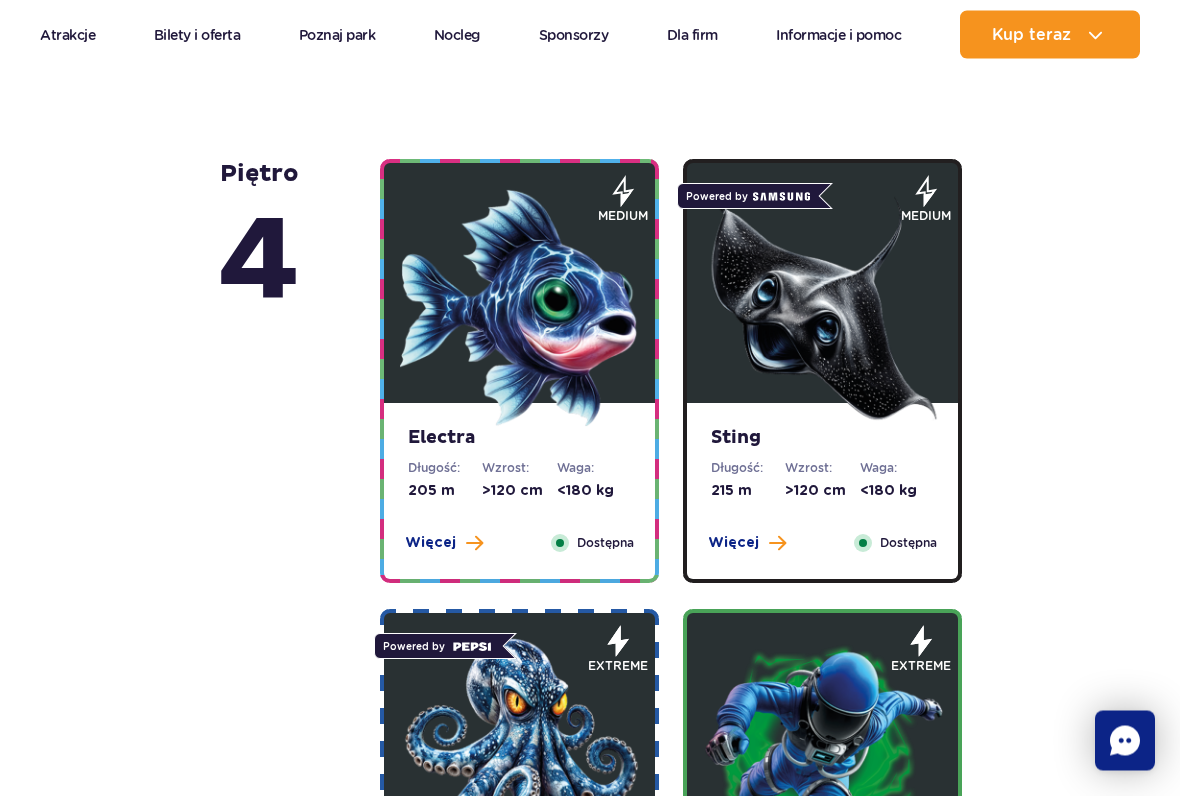click on "Więcej" at bounding box center [430, 544] 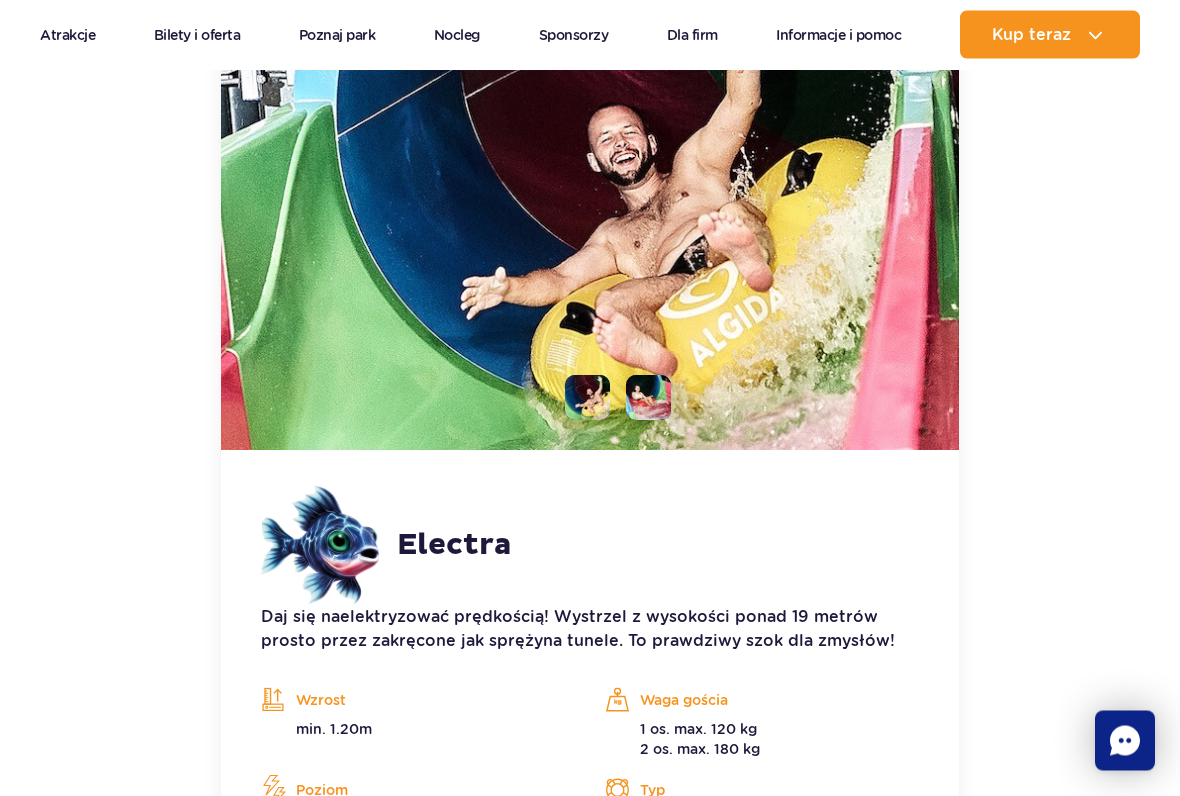scroll, scrollTop: 2452, scrollLeft: 0, axis: vertical 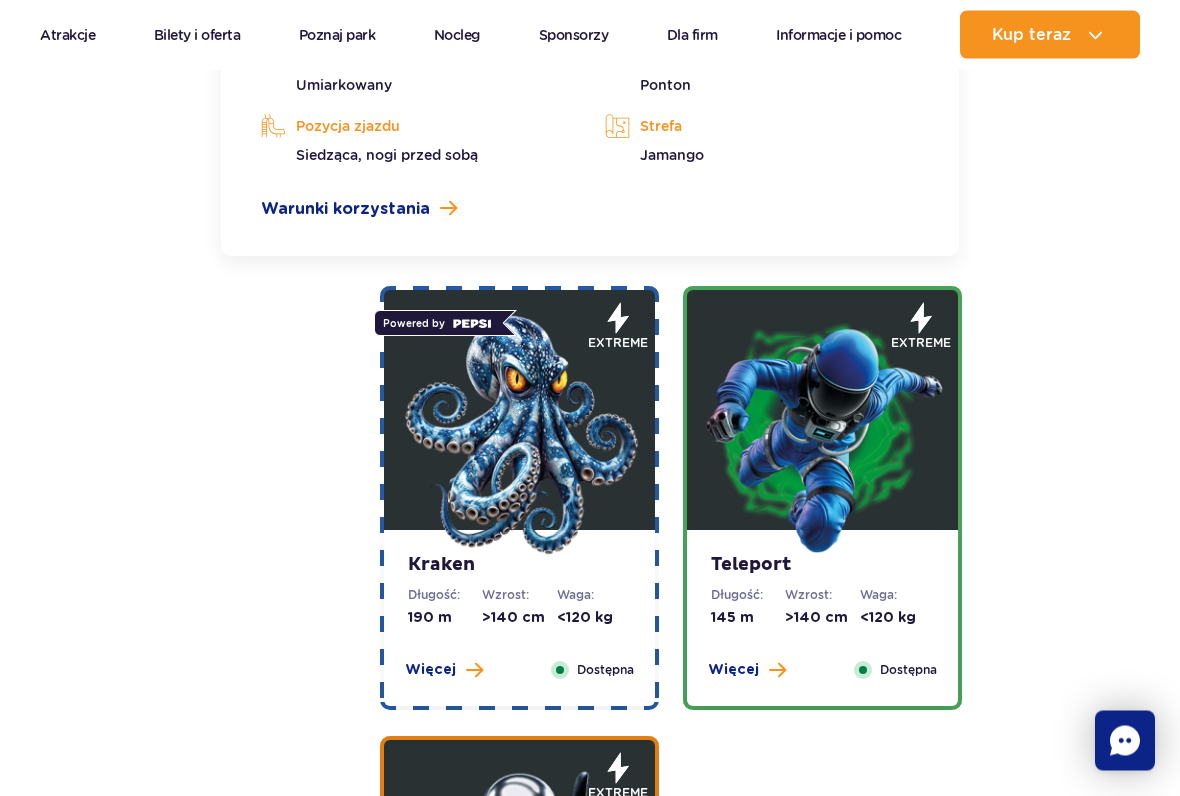 click on "Więcej
Zamknij" at bounding box center [444, 671] 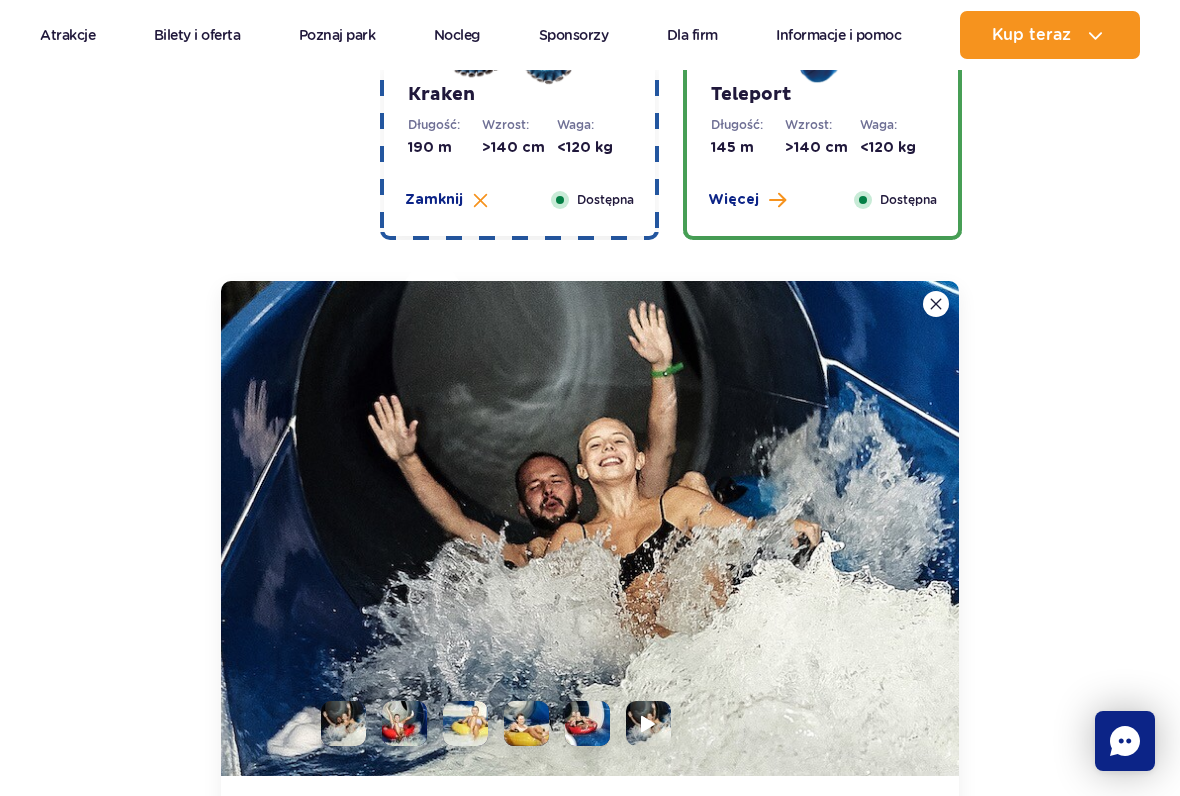 scroll, scrollTop: 2767, scrollLeft: 0, axis: vertical 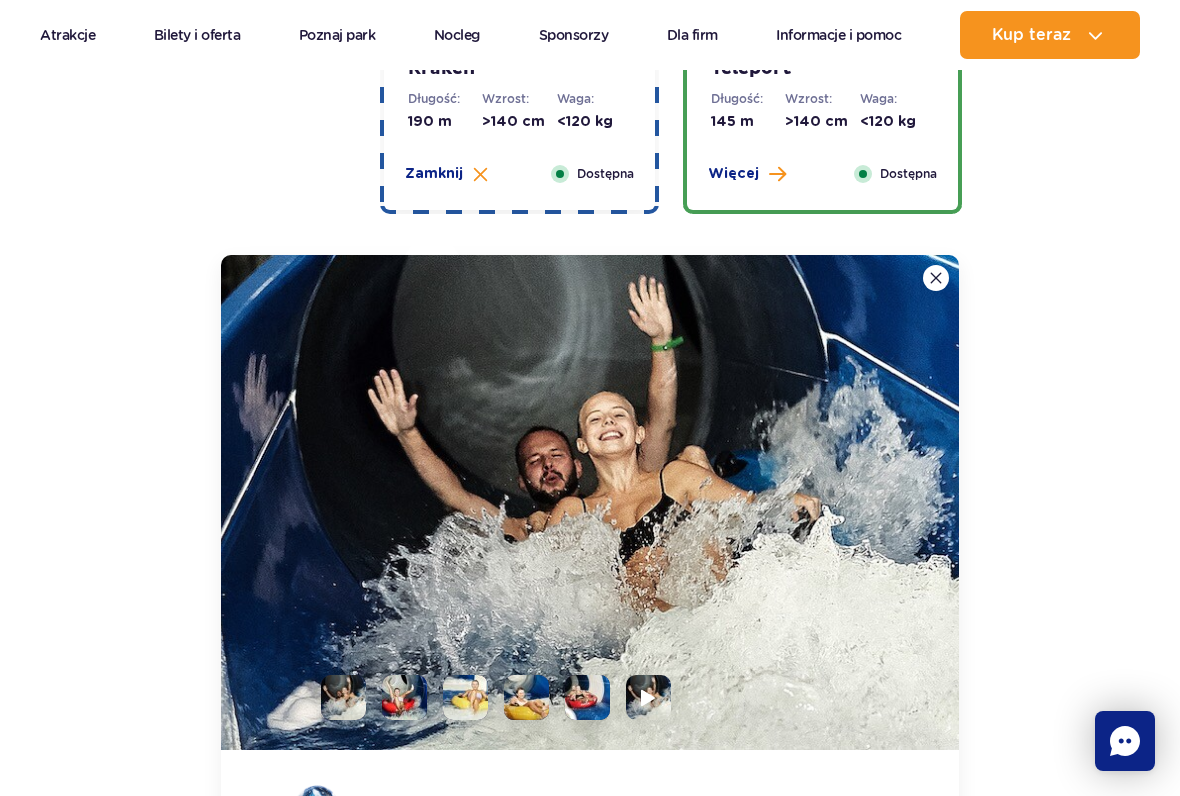 click at bounding box center (590, 502) 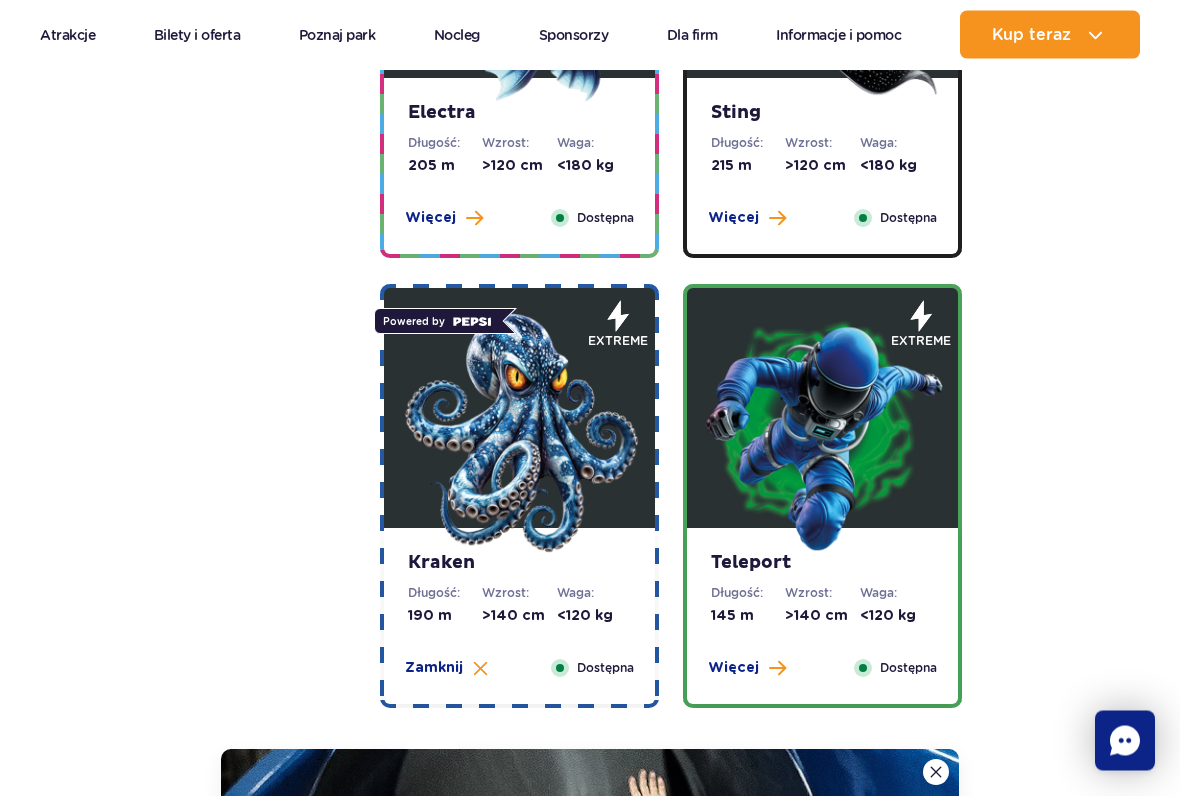 scroll, scrollTop: 2308, scrollLeft: 0, axis: vertical 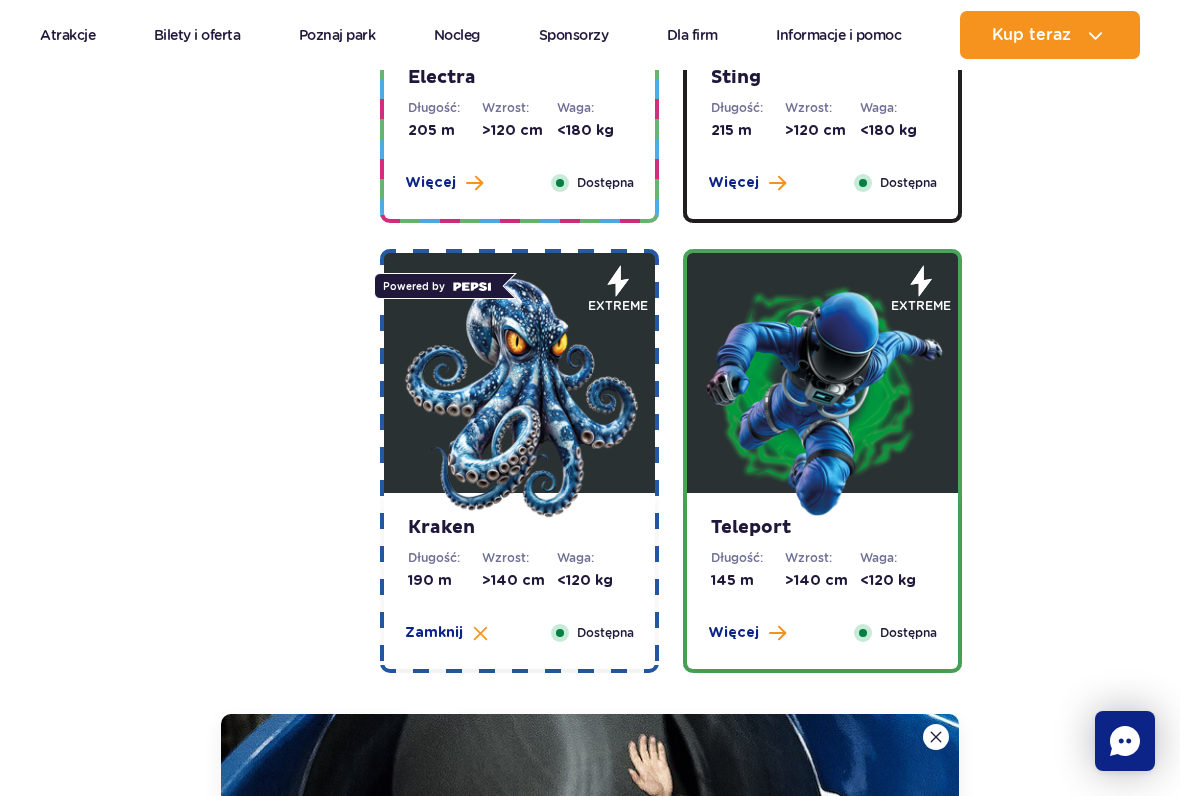 click on "Zamknij" at bounding box center [434, 633] 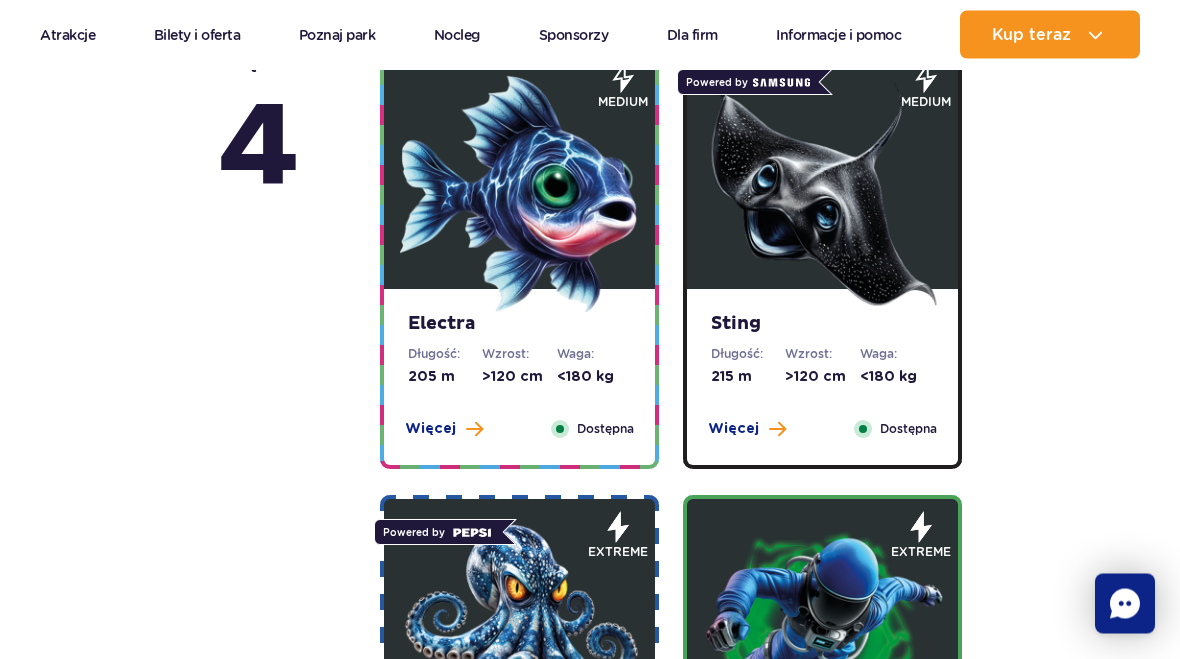 scroll, scrollTop: 2013, scrollLeft: 0, axis: vertical 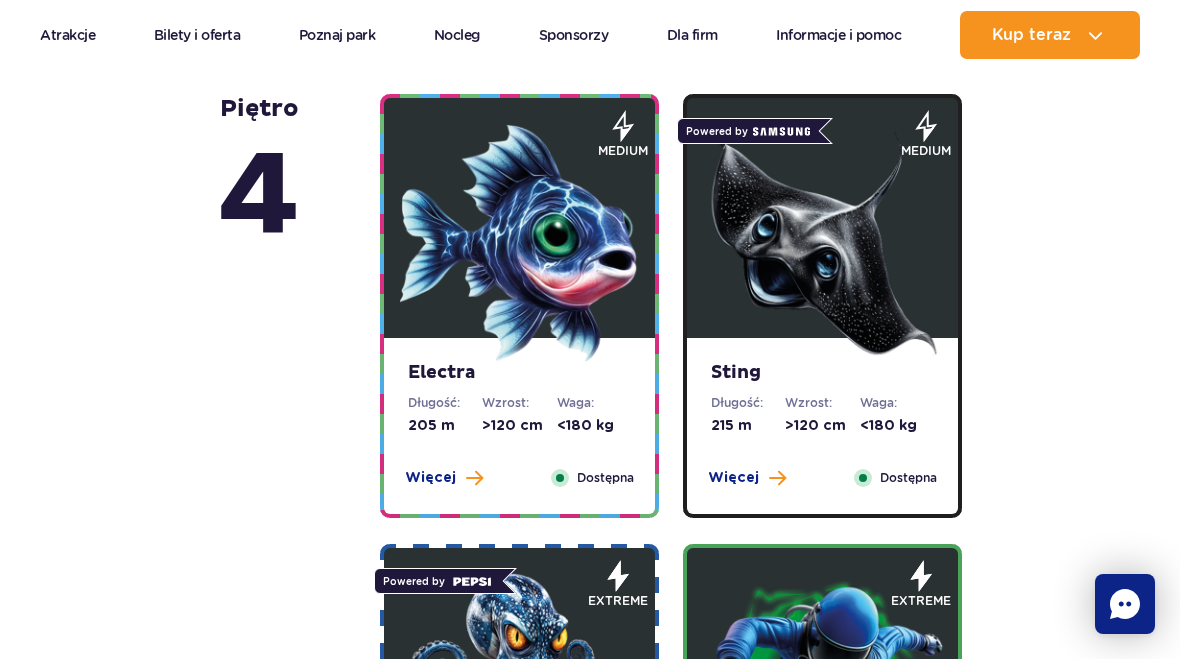 click on "Więcej" at bounding box center (733, 478) 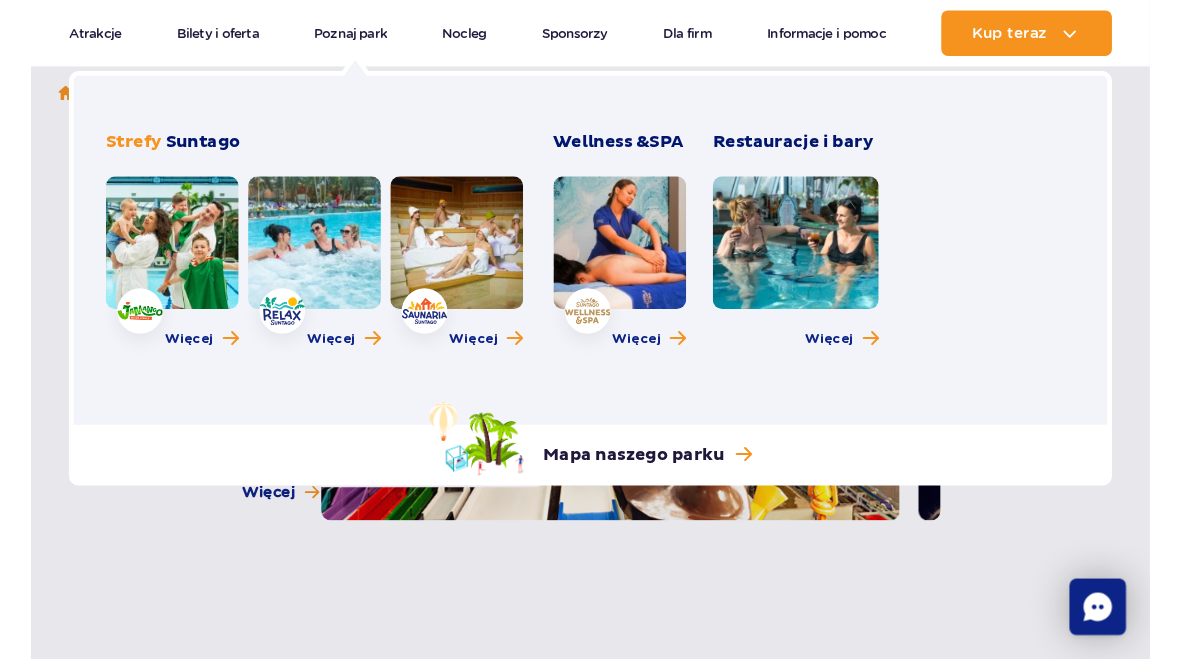 scroll, scrollTop: 187, scrollLeft: 0, axis: vertical 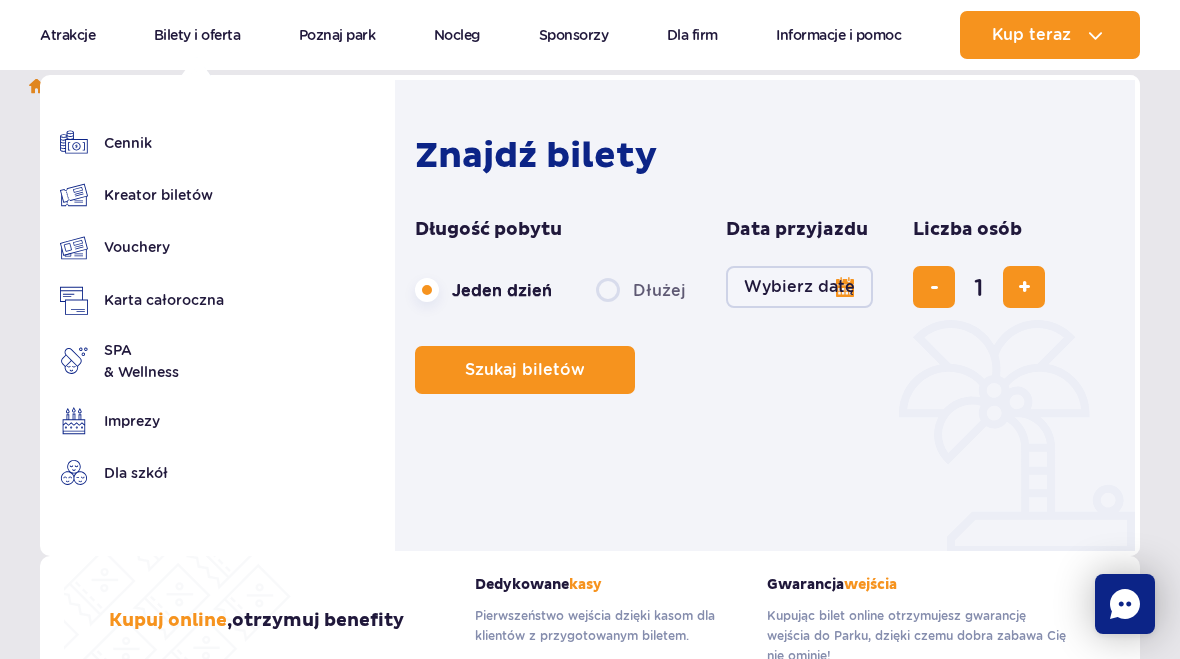 click on "Cennik" at bounding box center (142, 143) 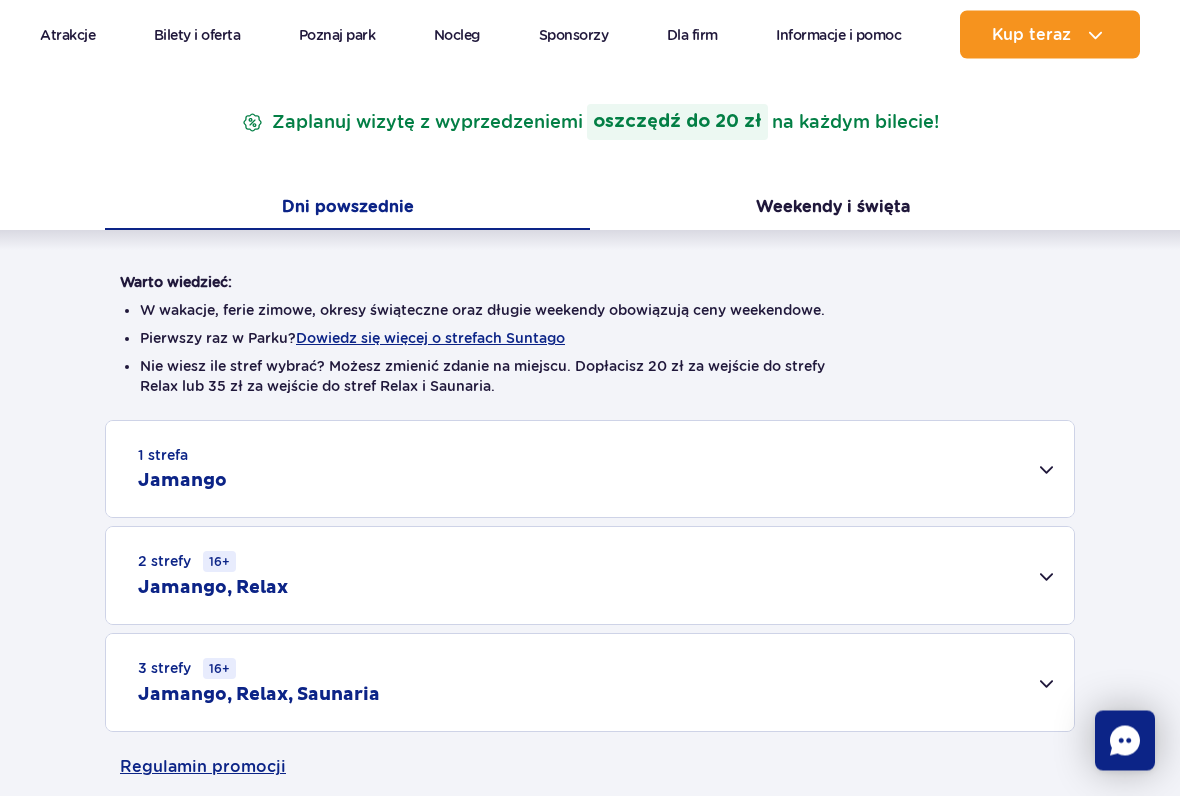 scroll, scrollTop: 427, scrollLeft: 0, axis: vertical 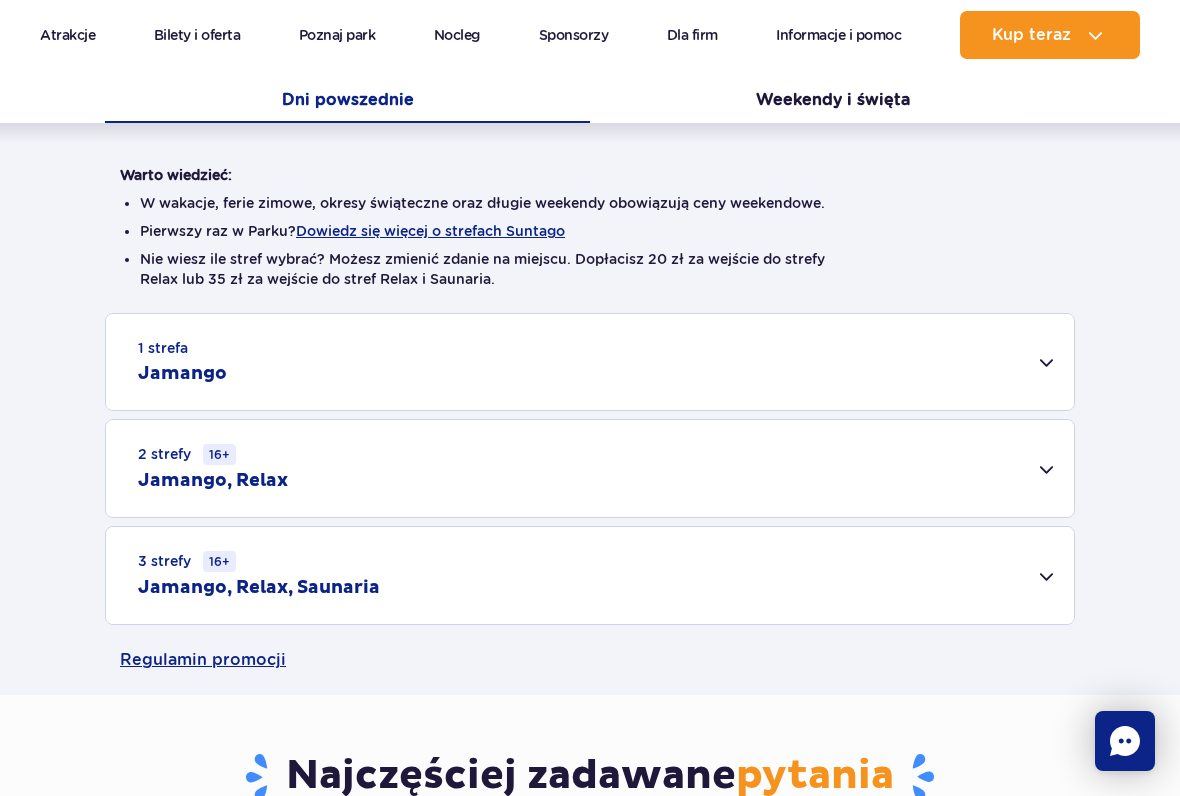 click on "Jamango" at bounding box center [182, 374] 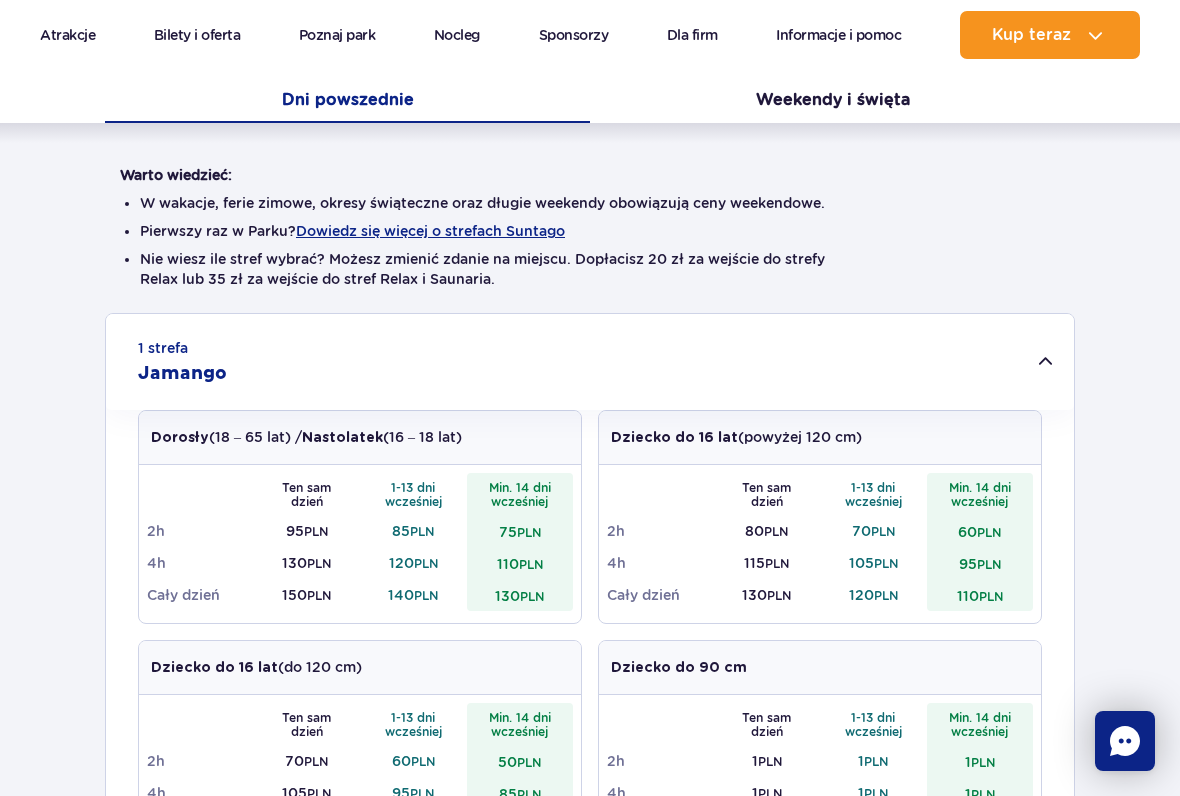 click on "Jamango" at bounding box center (182, 374) 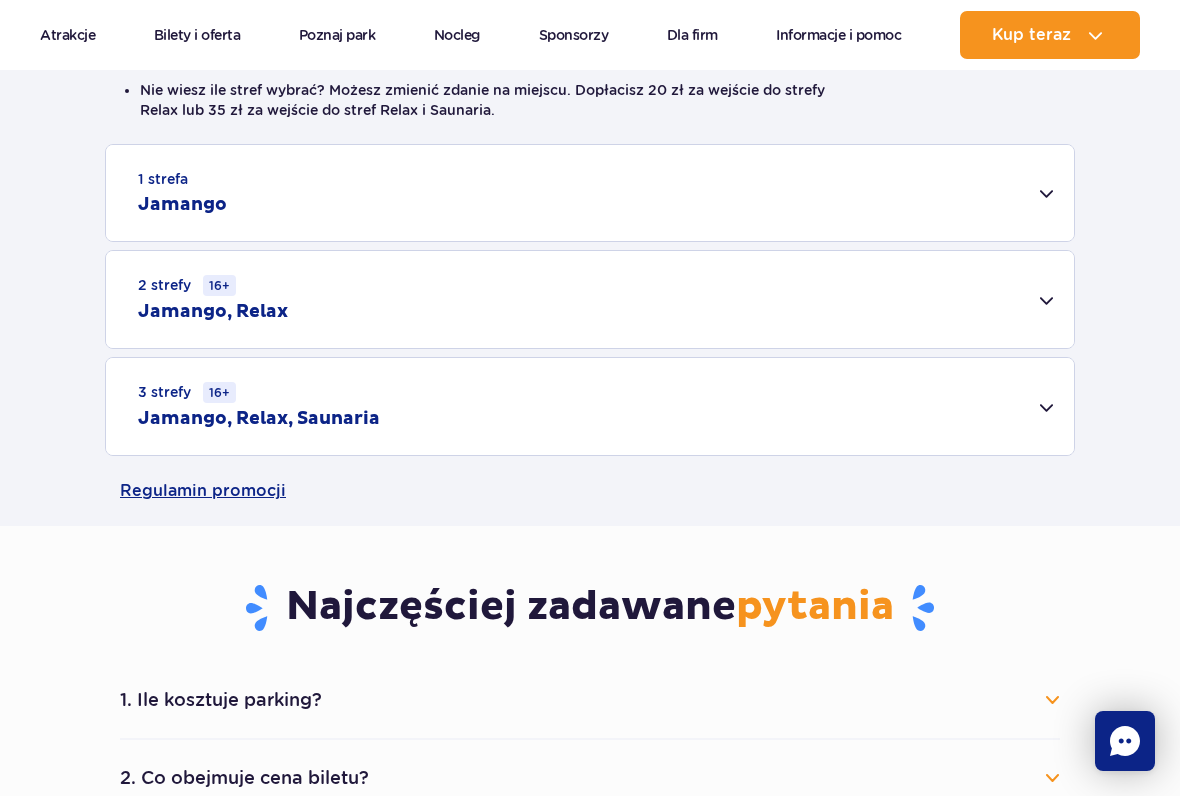 scroll, scrollTop: 593, scrollLeft: 0, axis: vertical 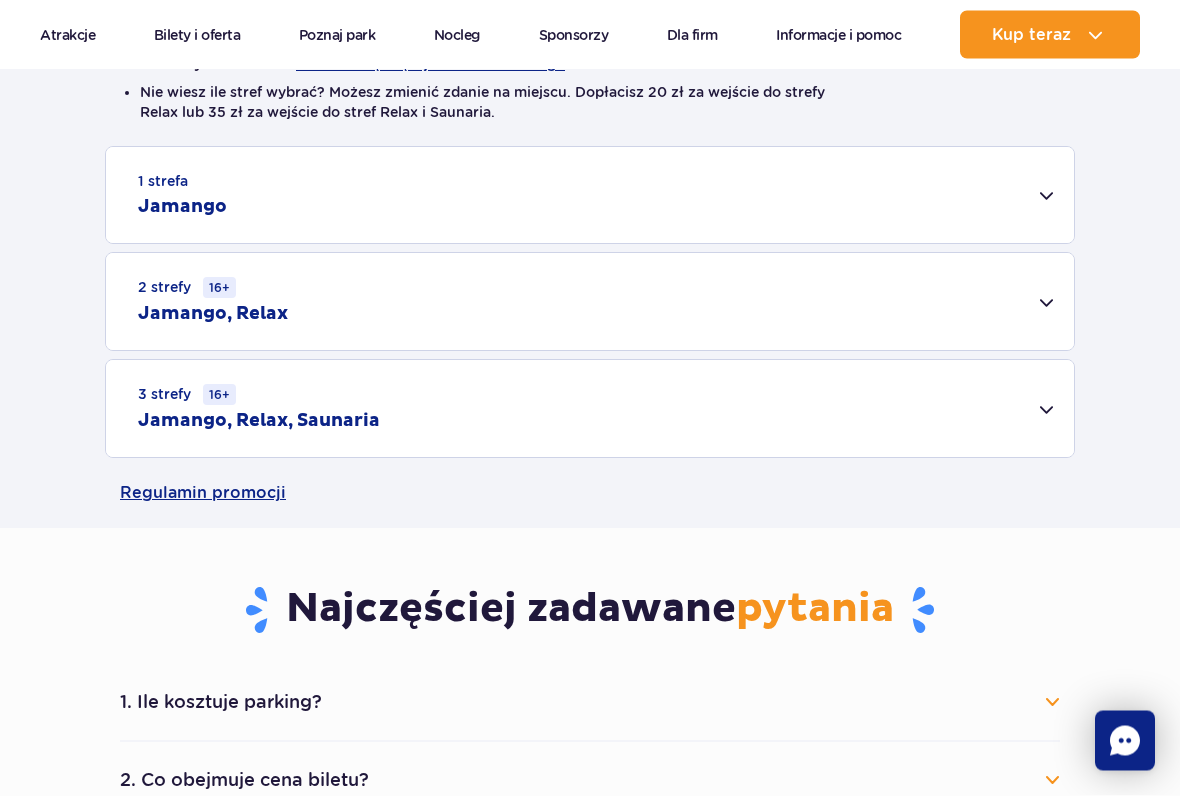 click on "3 strefy  16+" at bounding box center [187, 395] 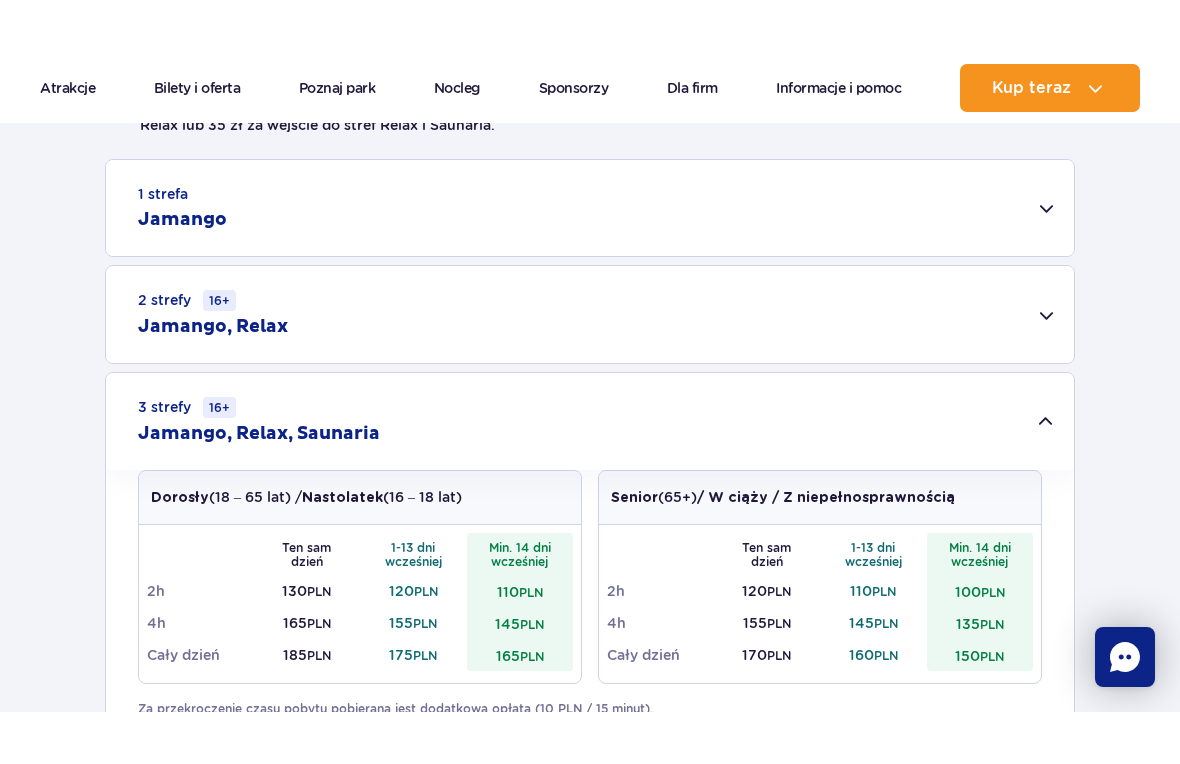 scroll, scrollTop: 574, scrollLeft: 0, axis: vertical 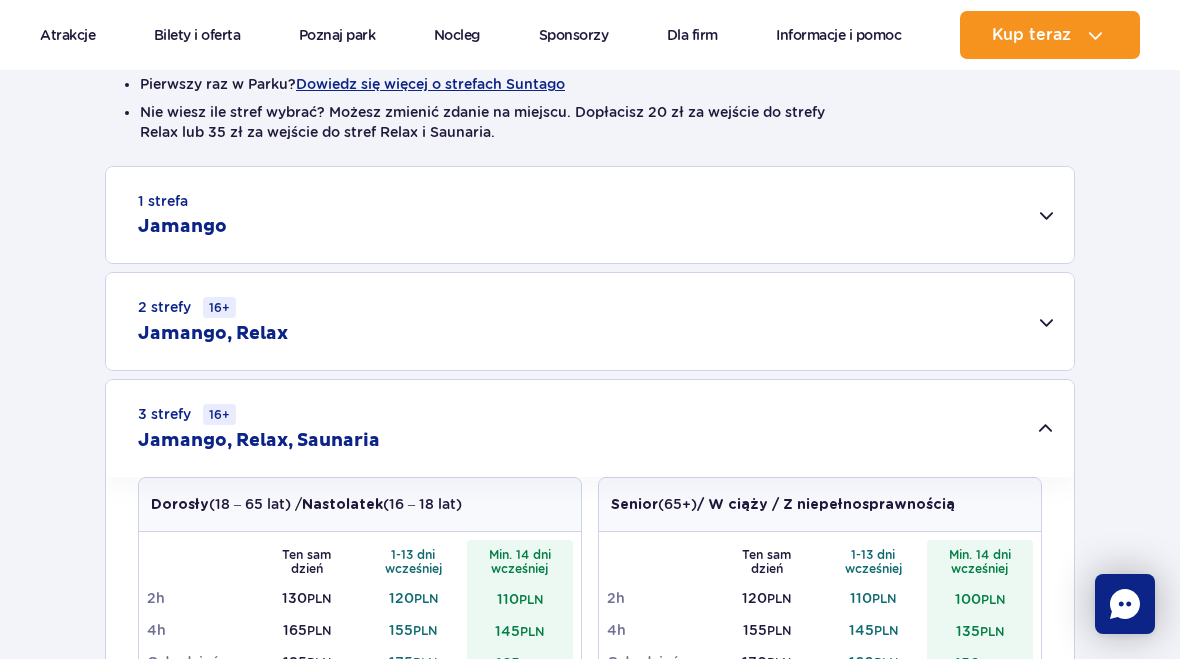 click on "Jamango, Relax" at bounding box center (213, 334) 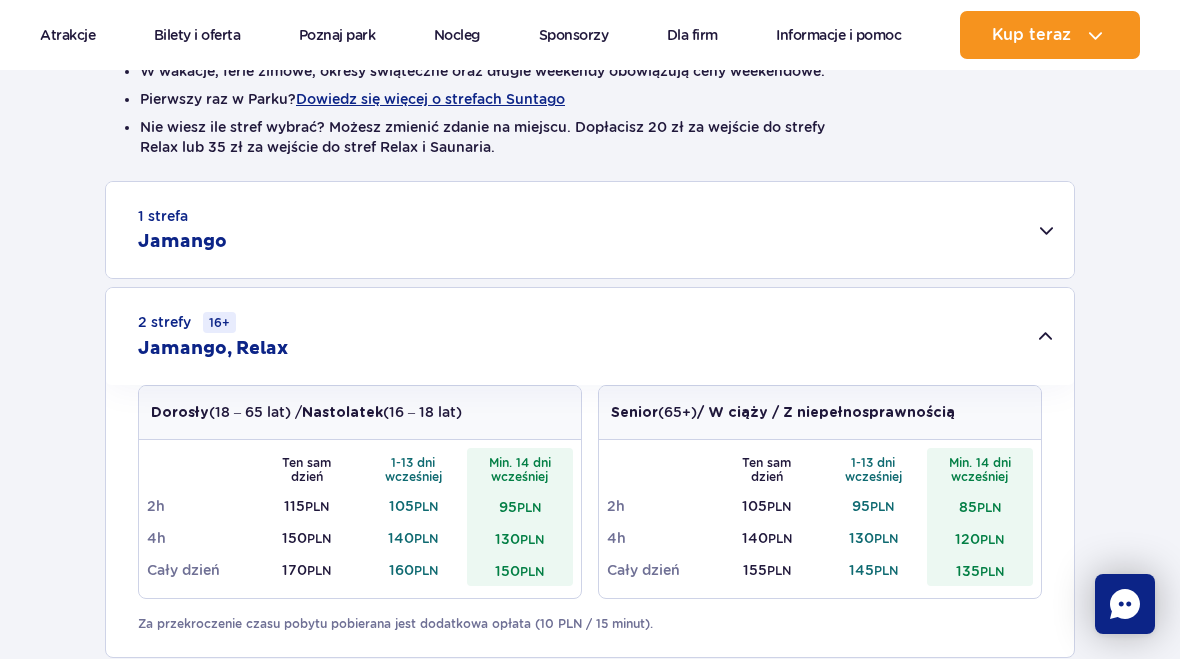 scroll, scrollTop: 541, scrollLeft: 0, axis: vertical 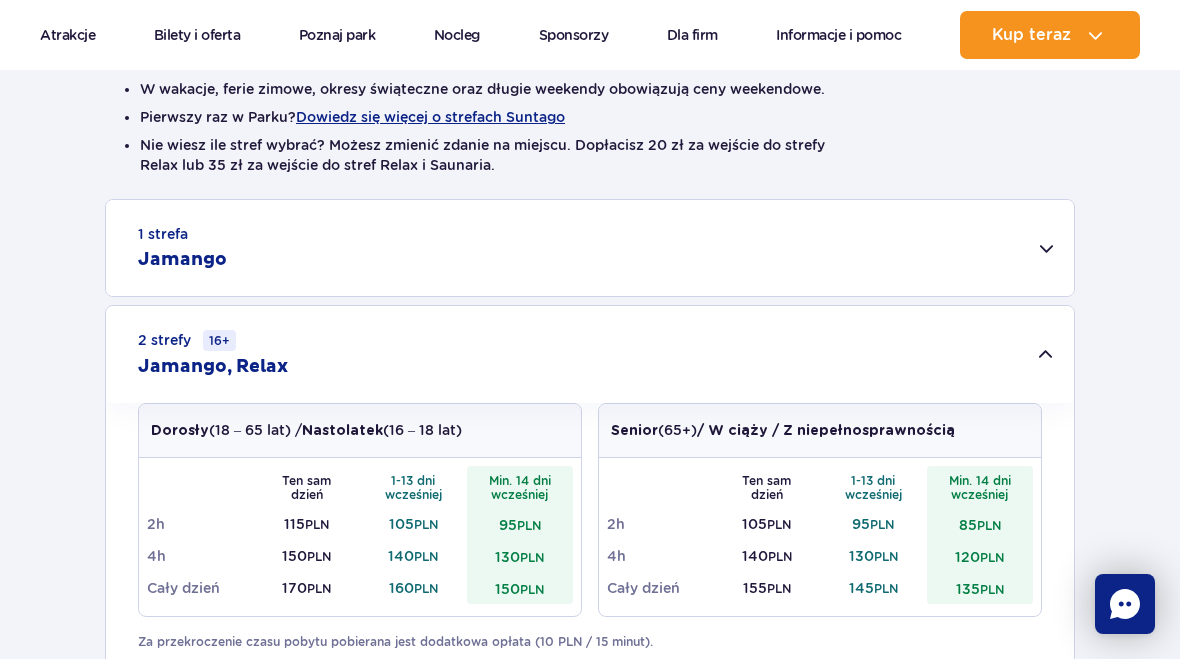 click on "Jamango" at bounding box center [182, 260] 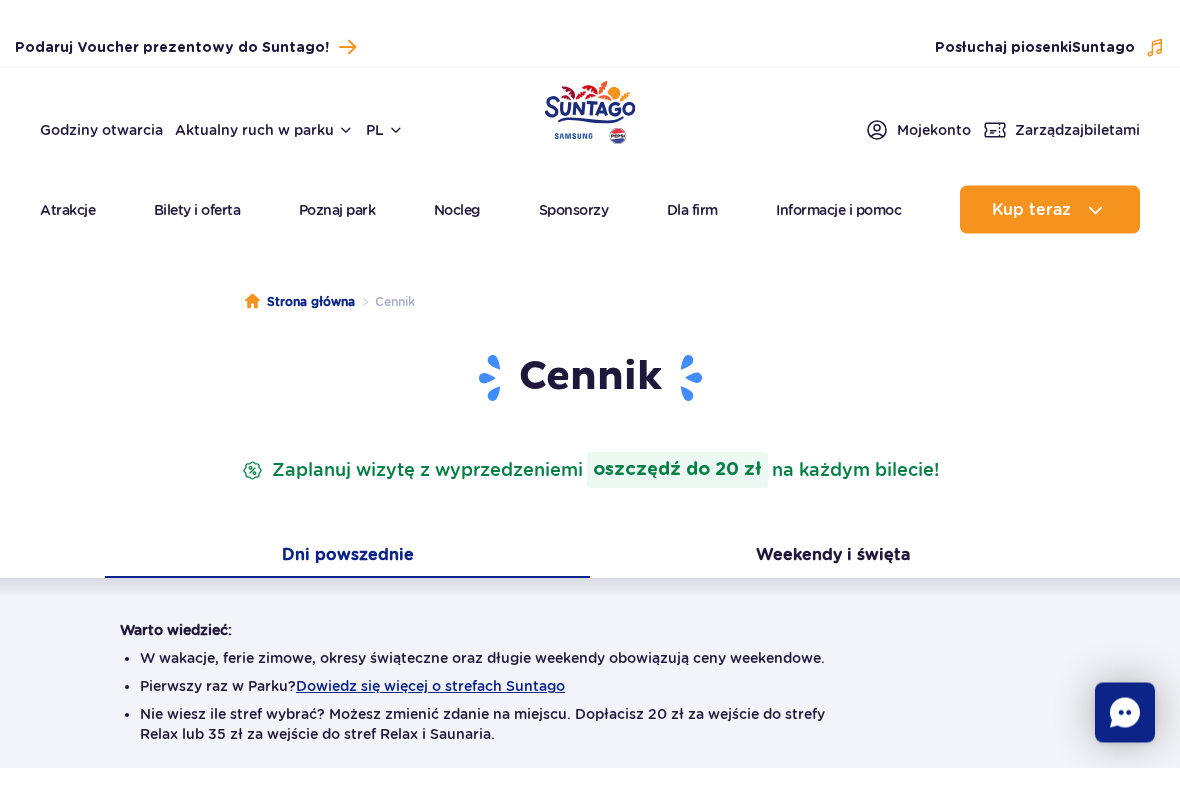 scroll, scrollTop: 0, scrollLeft: 0, axis: both 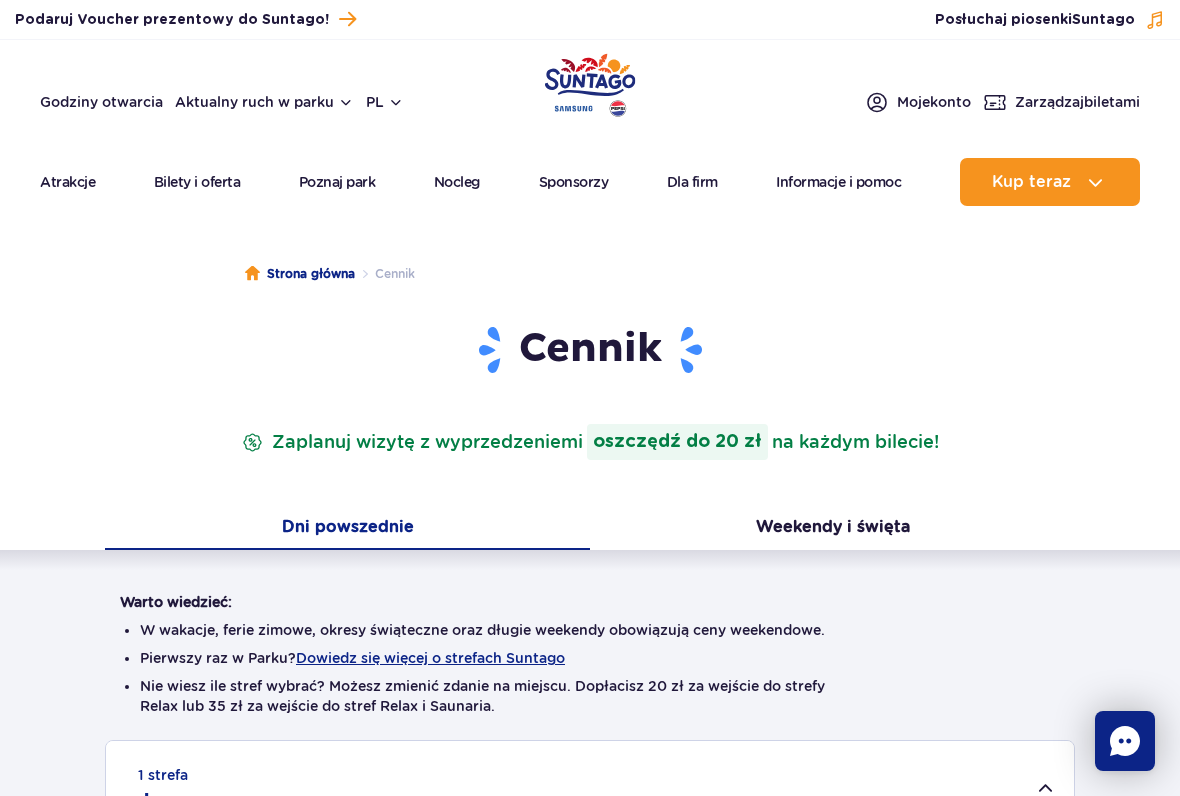 click on "Aktualny ruch w parku
Atrakcje
Zjeżdżalnie
Aster
Rainbow
Narval
Więcej
Baseny
Basen Termalny
Mamba Rzeka Przygód
Wewnętrzny basen z barem
Więcej SPA" at bounding box center [590, 182] 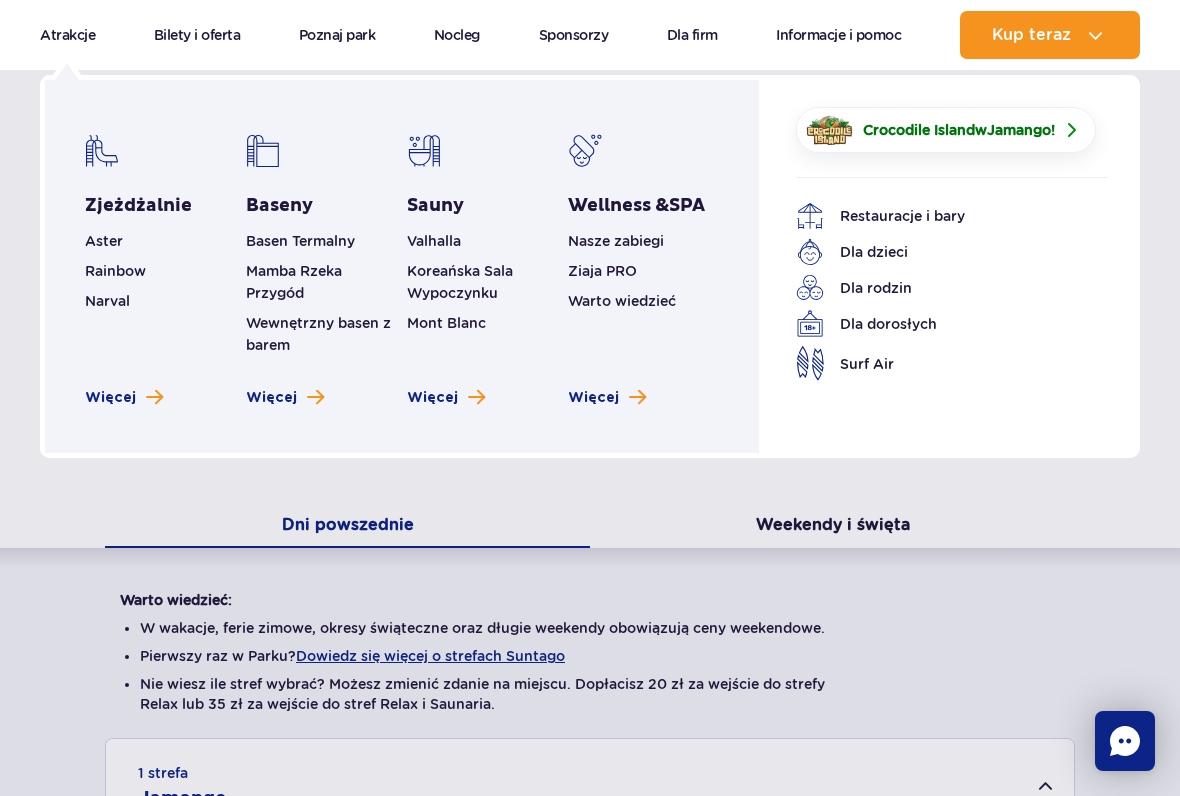 click on "Aster" at bounding box center (104, 241) 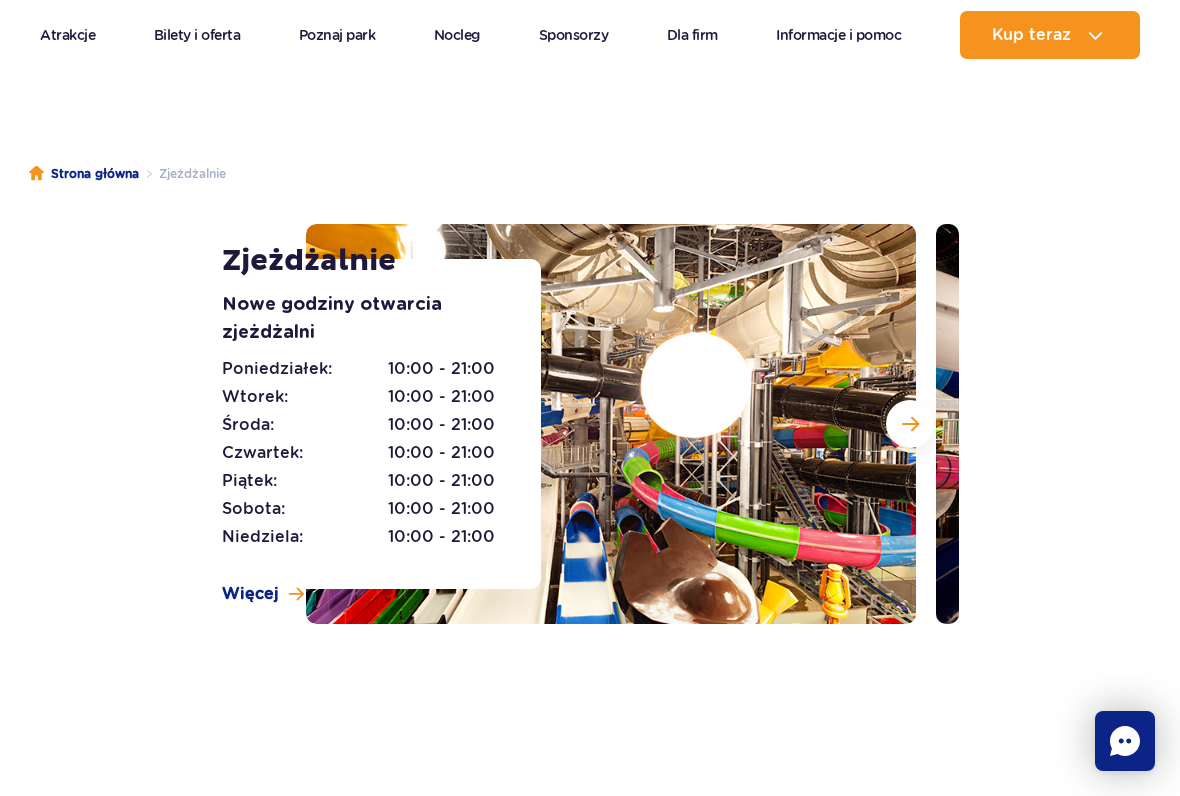 scroll, scrollTop: 105, scrollLeft: 0, axis: vertical 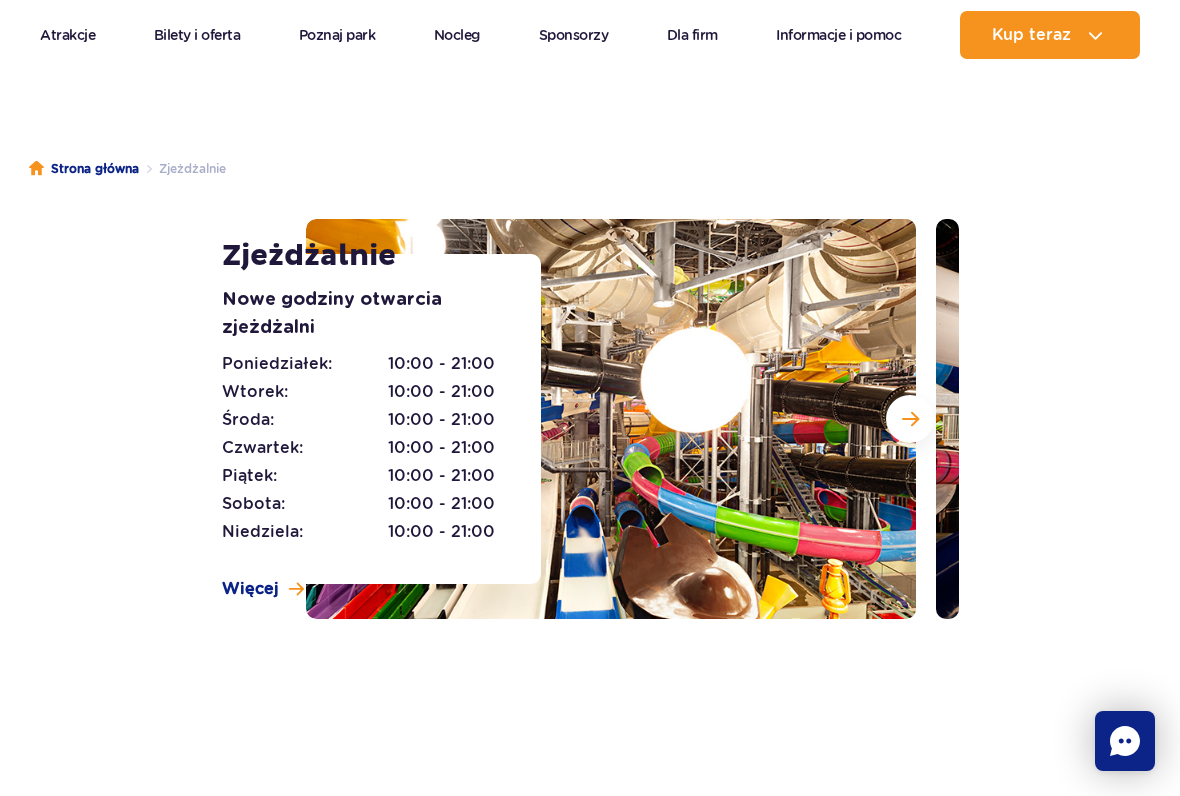 click at bounding box center (910, 419) 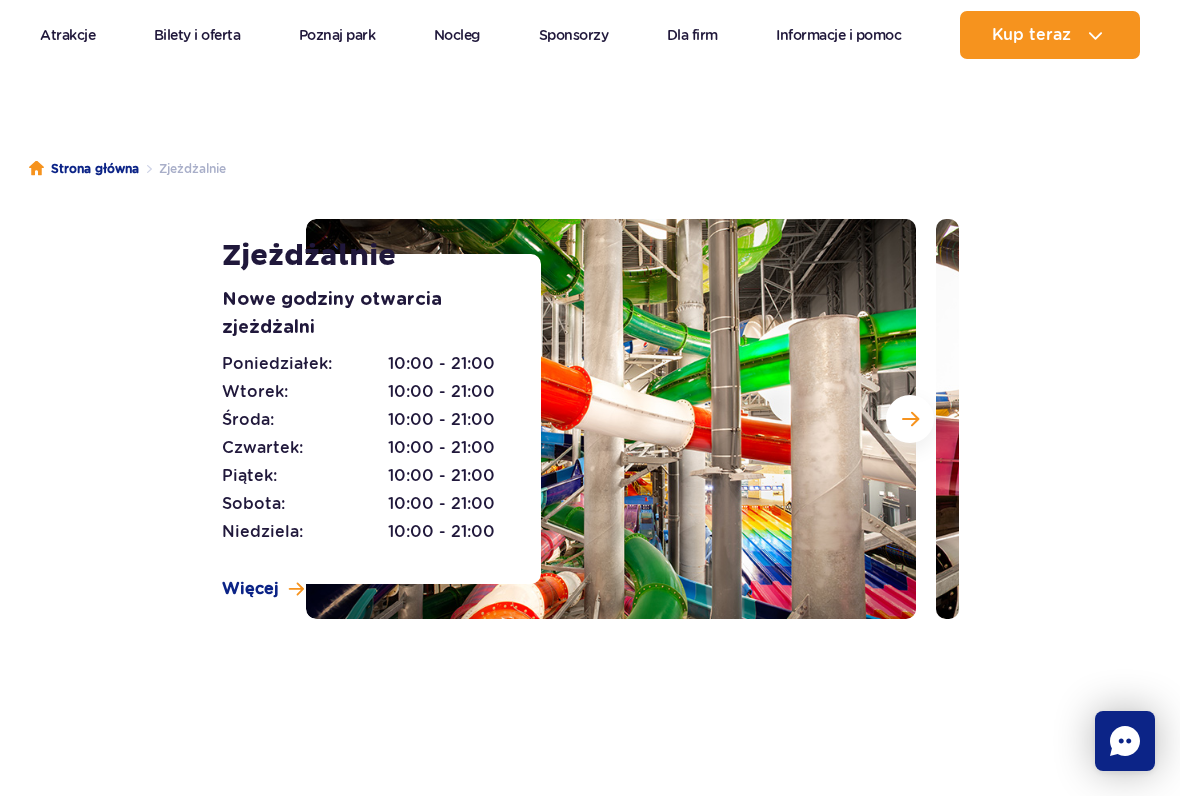 click at bounding box center (910, 419) 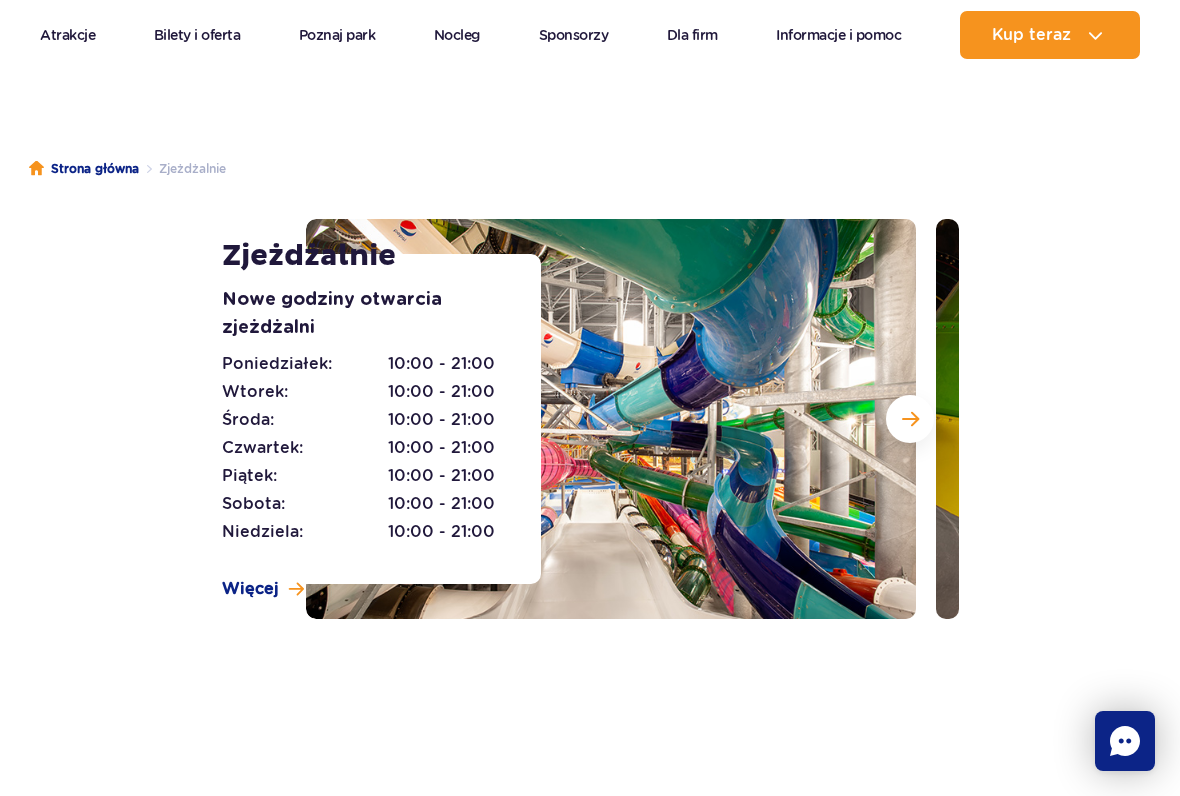 click at bounding box center (910, 419) 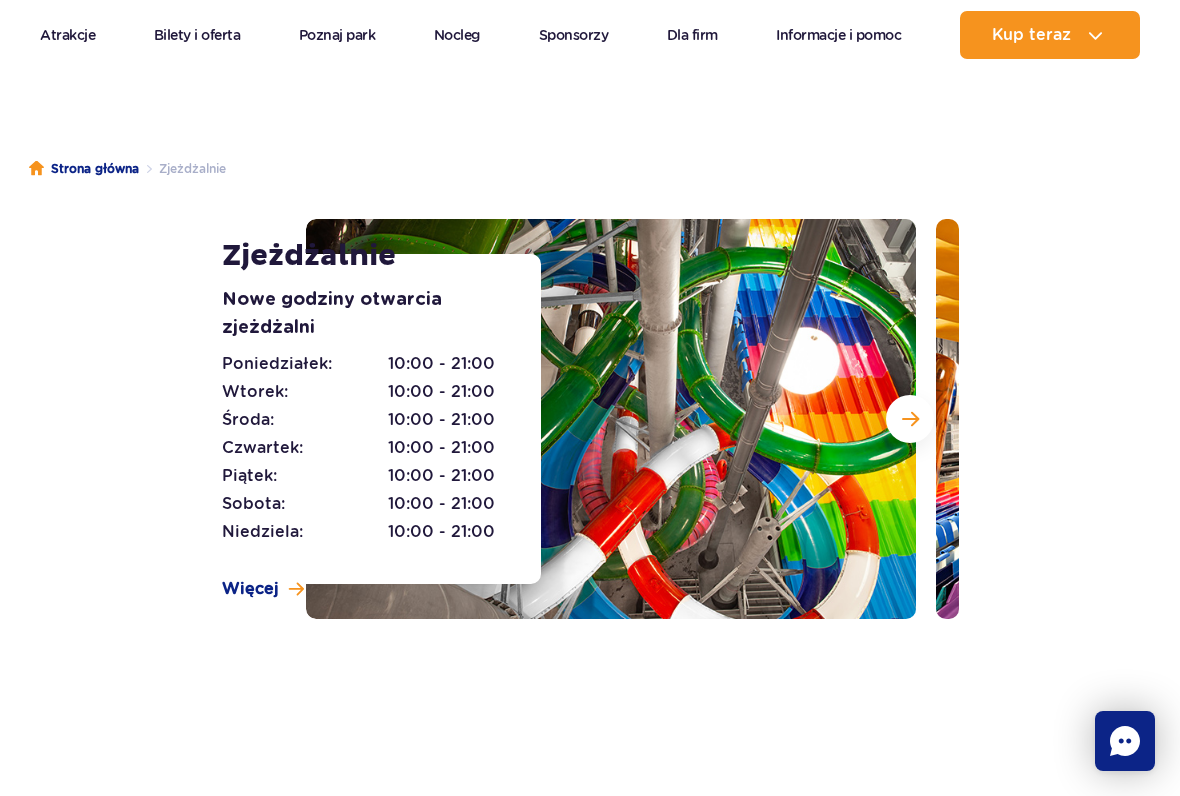 click at bounding box center [910, 419] 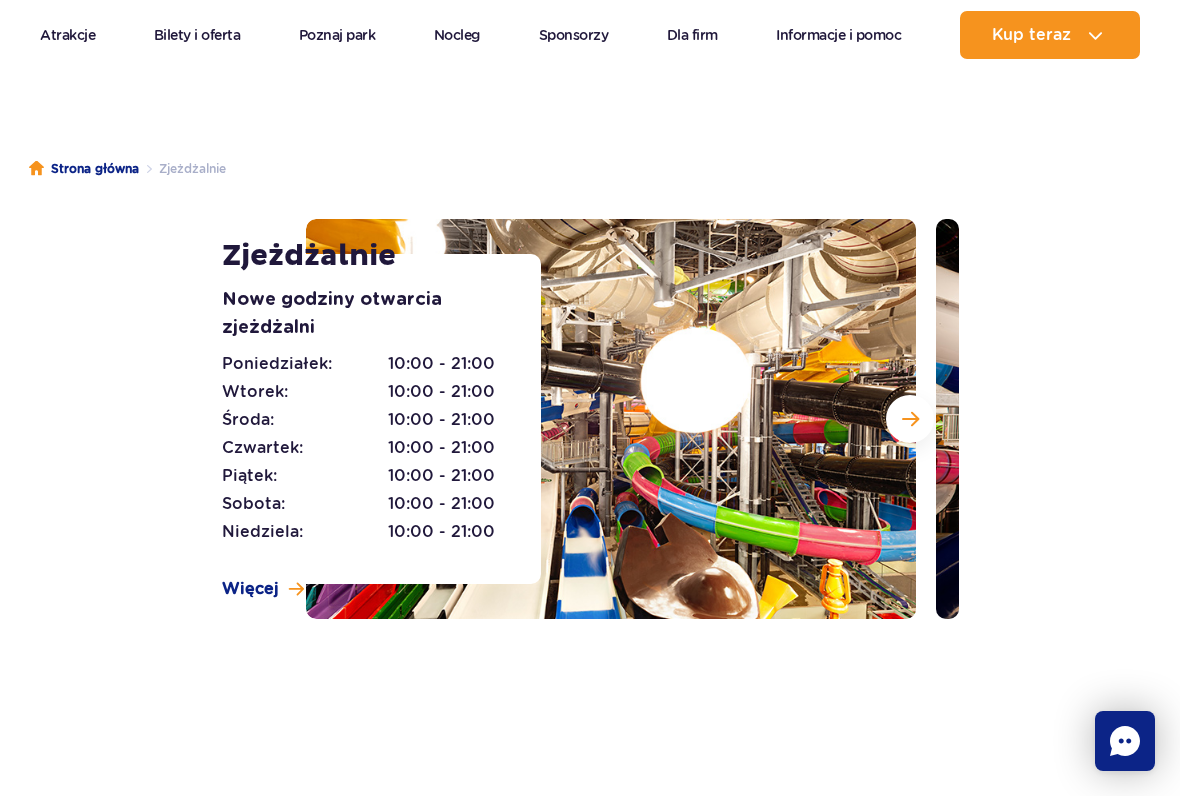click at bounding box center [910, 419] 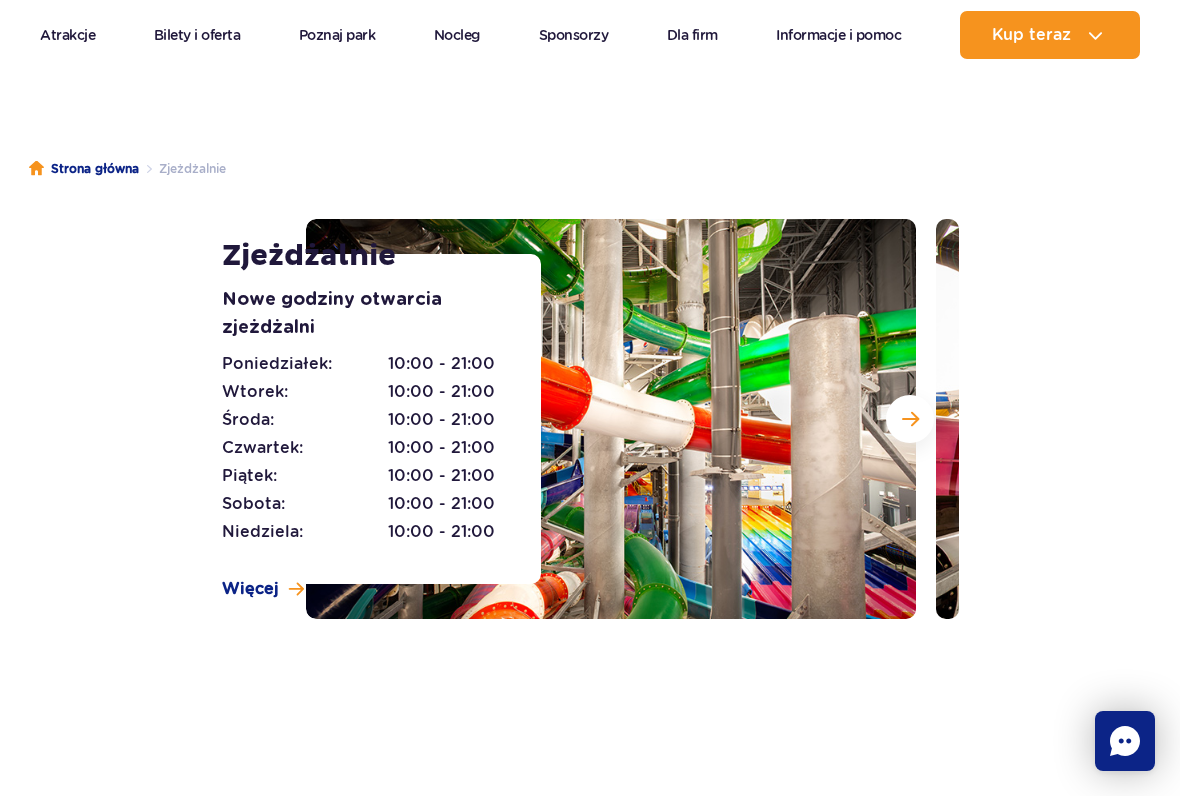 click at bounding box center (910, 419) 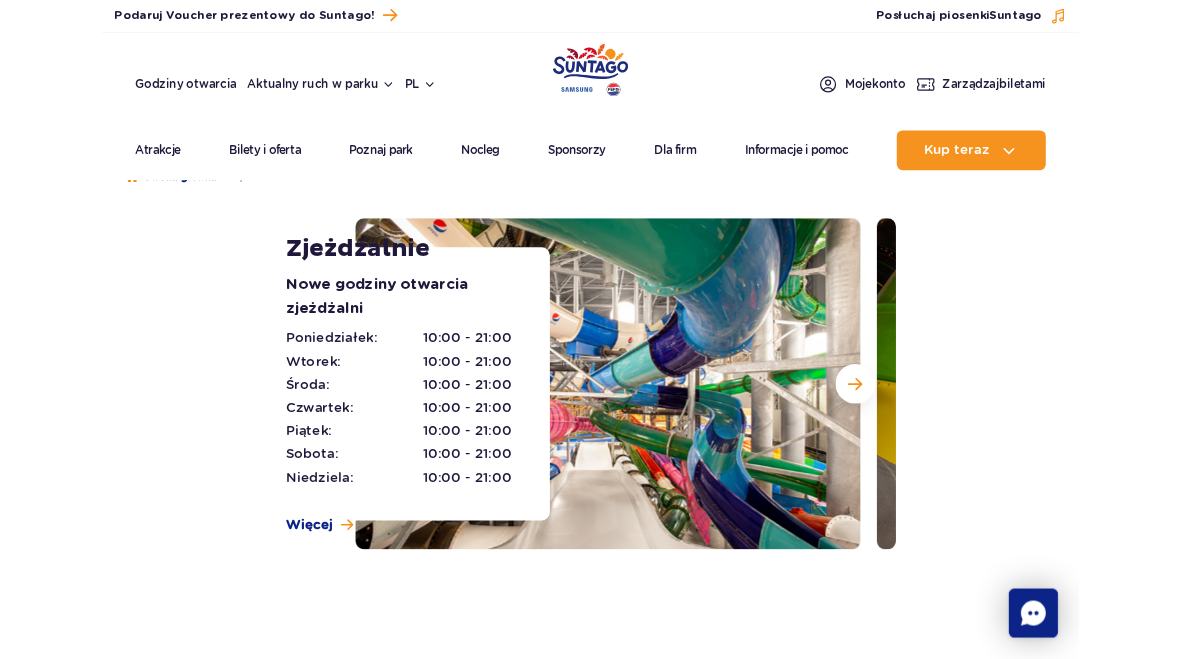 scroll, scrollTop: 0, scrollLeft: 0, axis: both 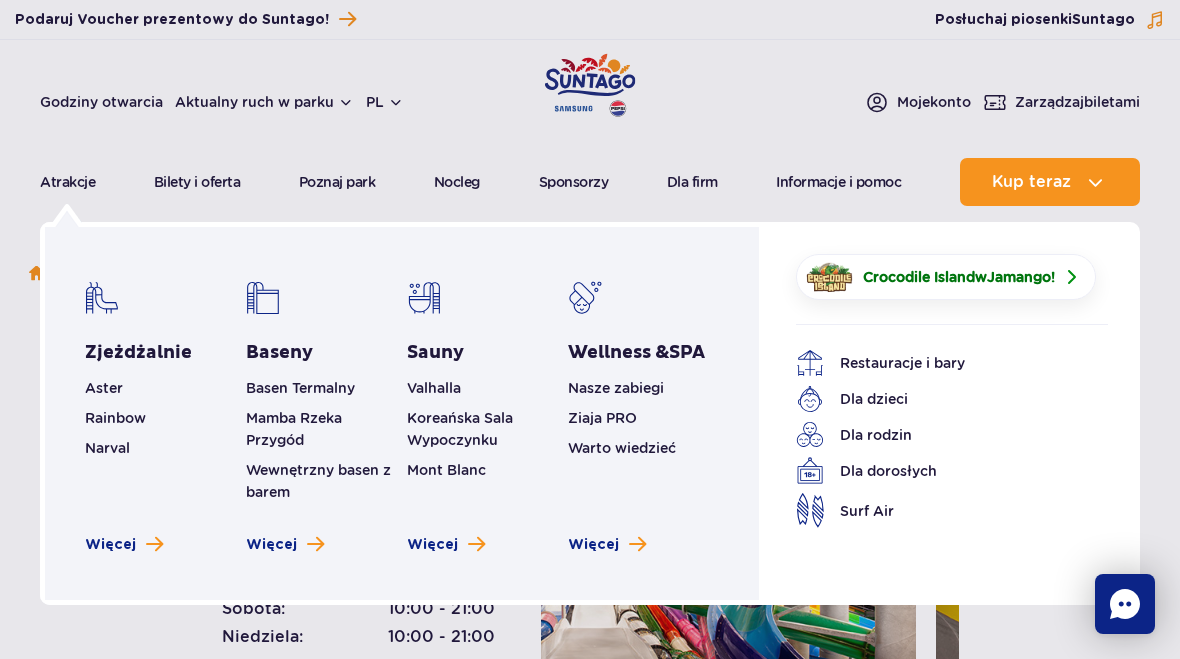 click on "Więcej" at bounding box center [271, 545] 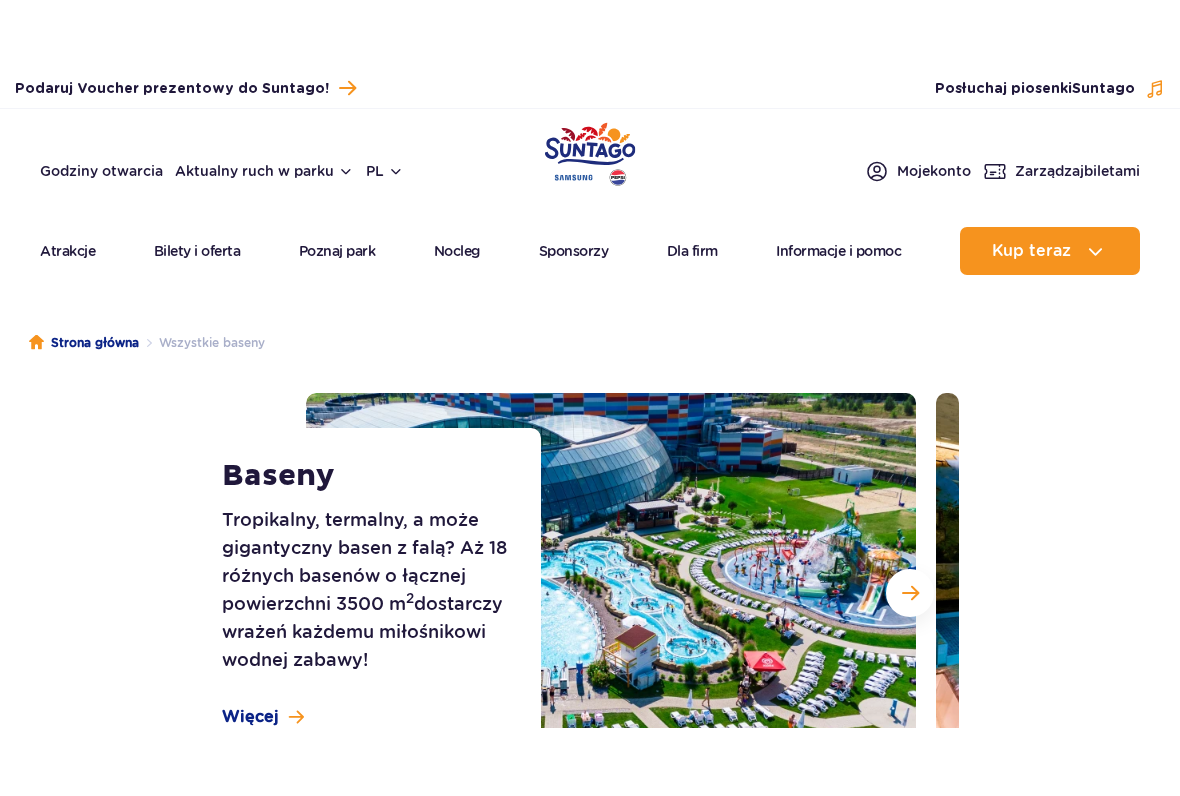 scroll, scrollTop: 246, scrollLeft: 0, axis: vertical 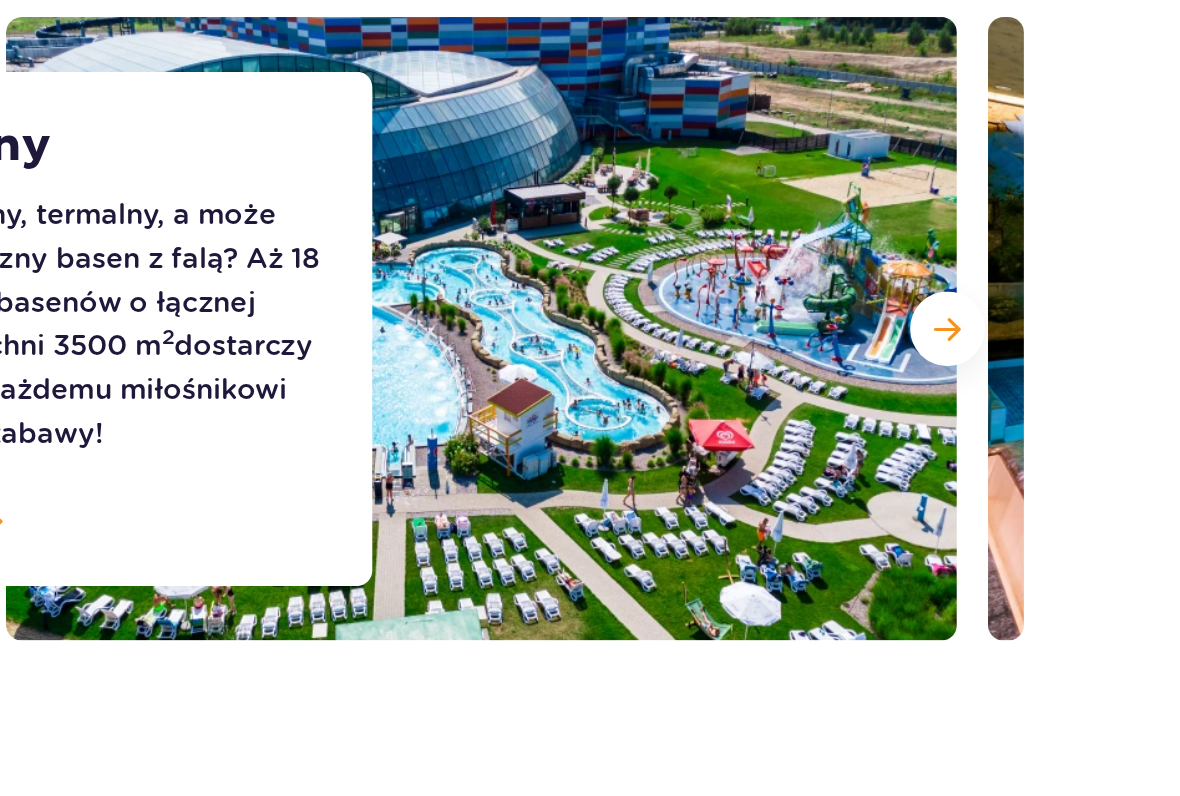 click at bounding box center [910, 278] 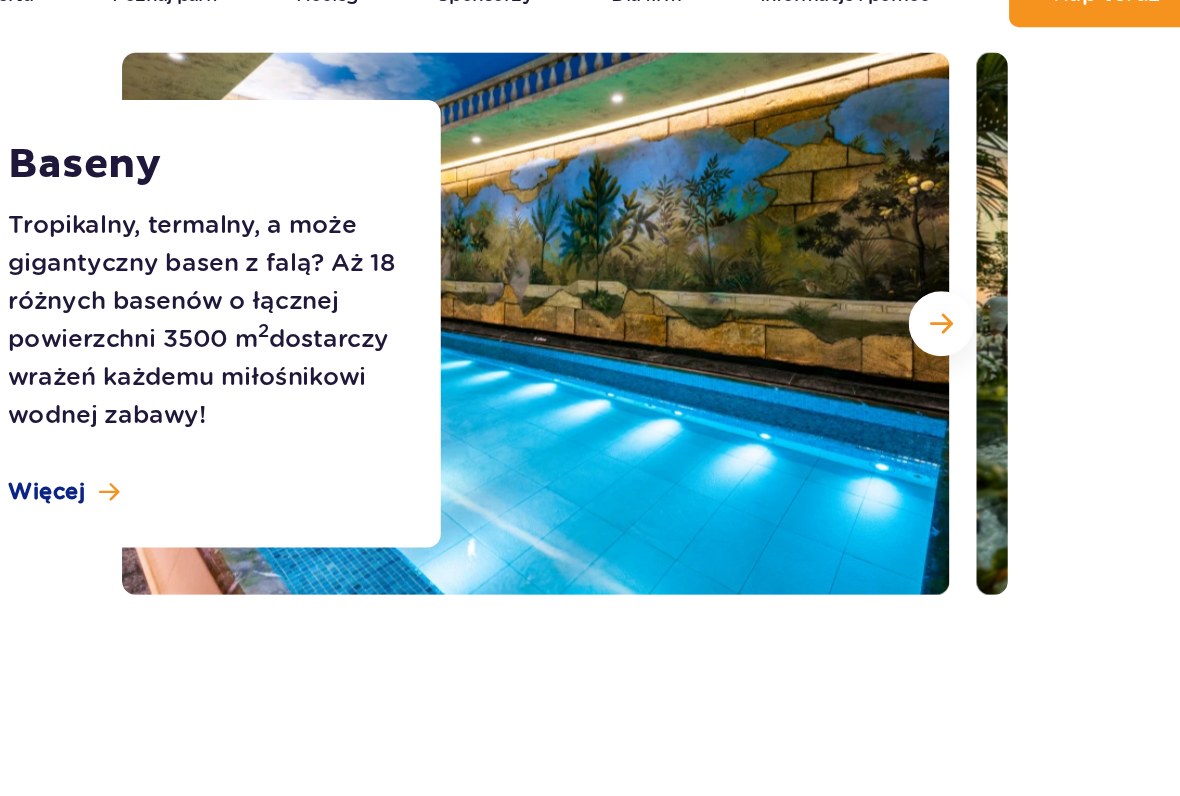 scroll, scrollTop: 232, scrollLeft: 0, axis: vertical 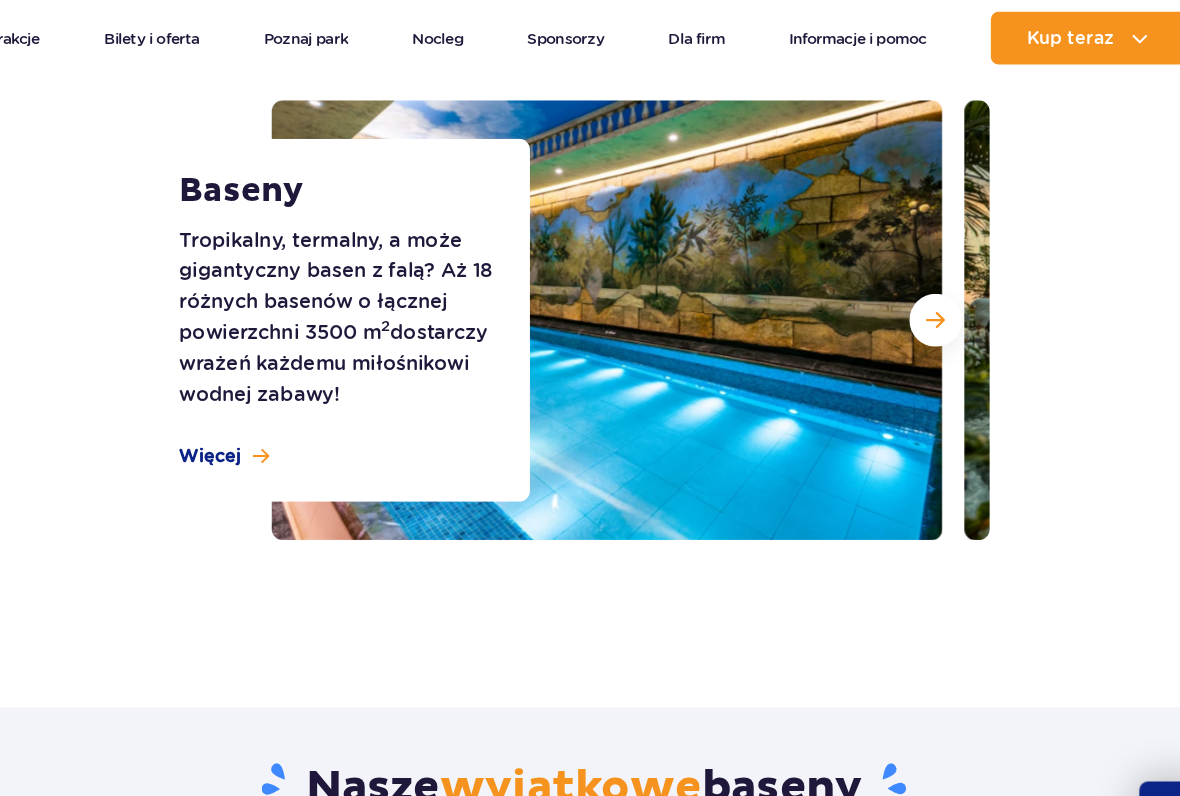click at bounding box center [910, 292] 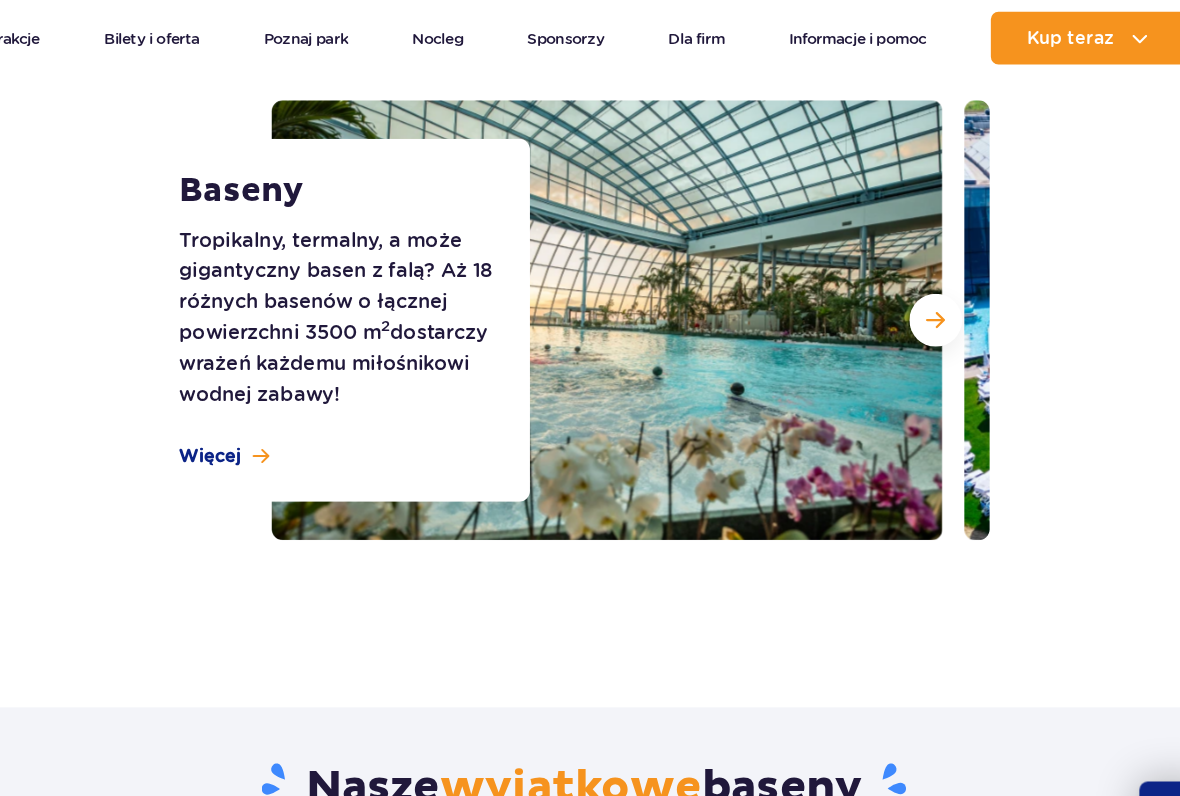 click at bounding box center (910, 292) 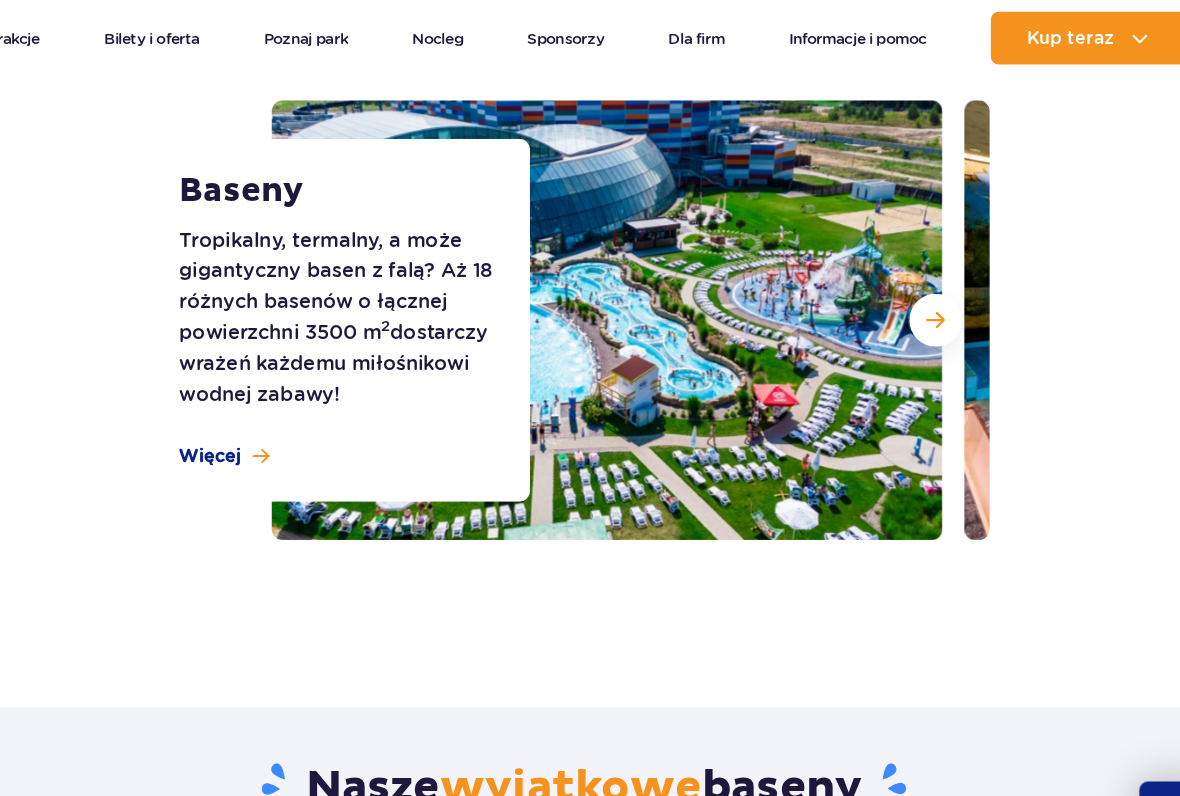 click at bounding box center (910, 292) 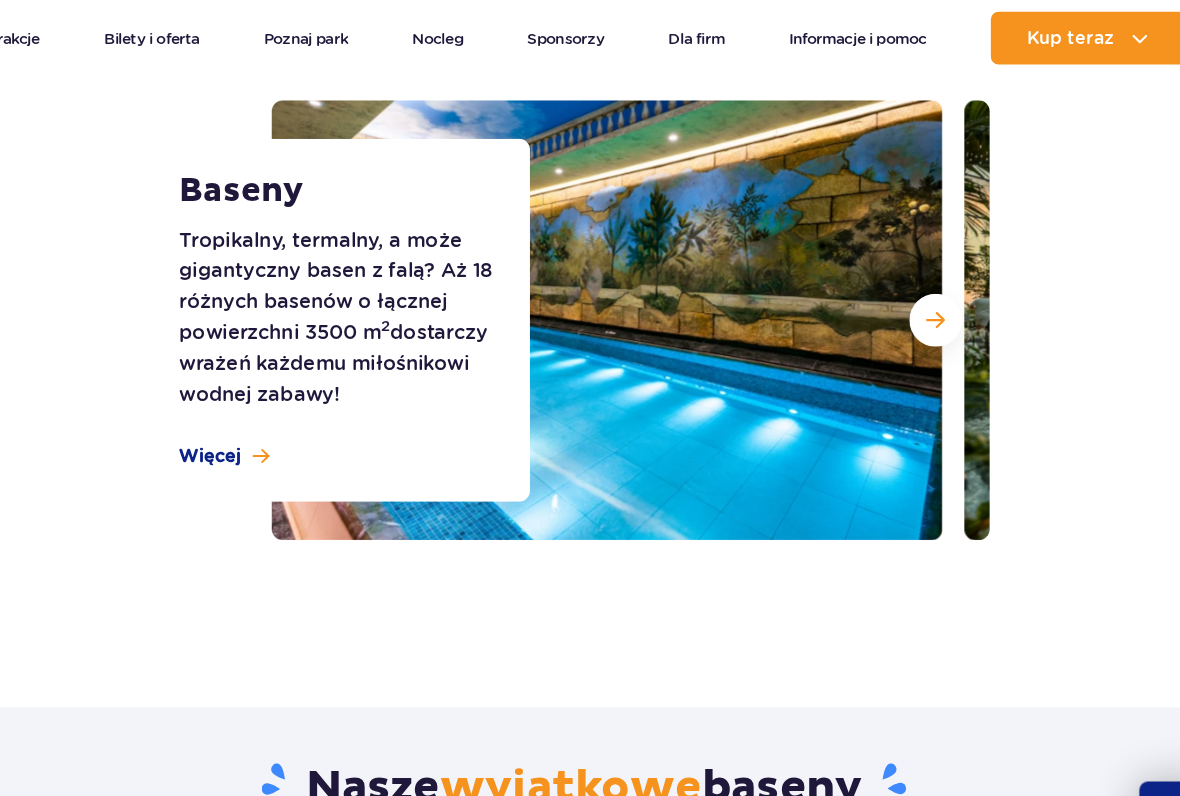 click at bounding box center [910, 292] 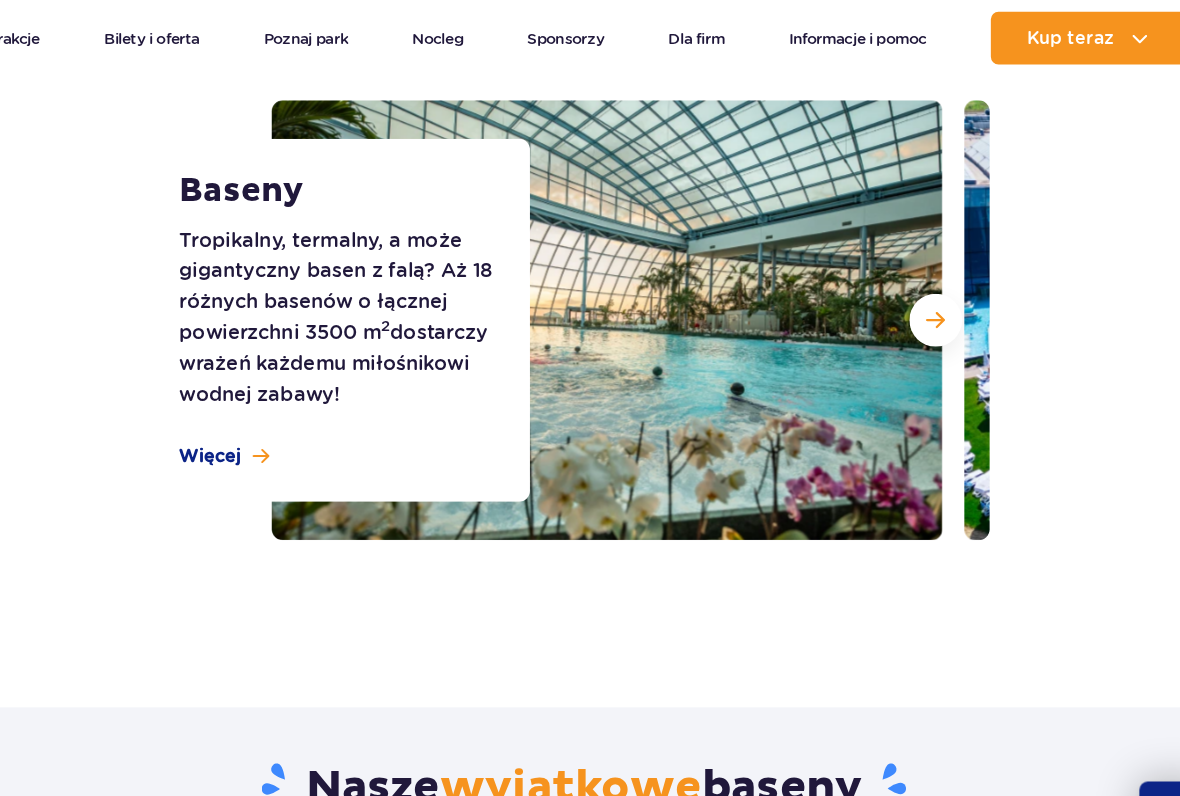 click at bounding box center [910, 292] 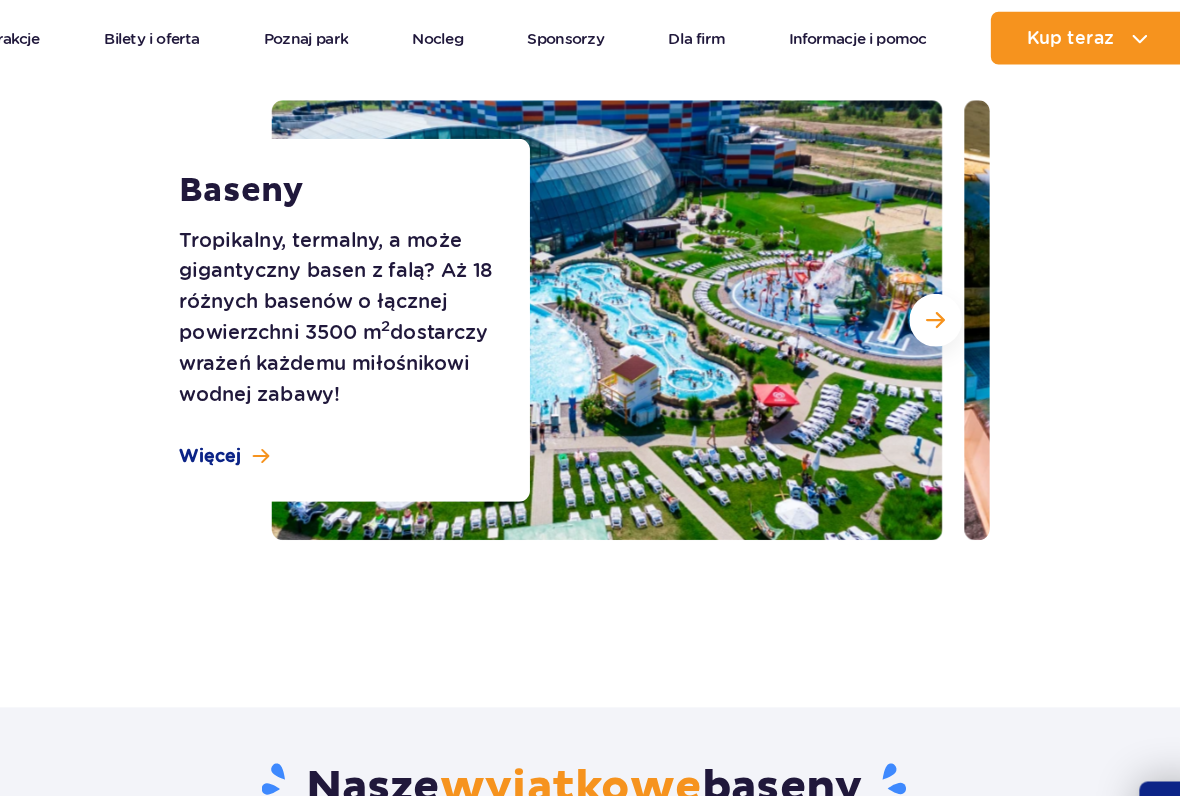 click at bounding box center [611, 292] 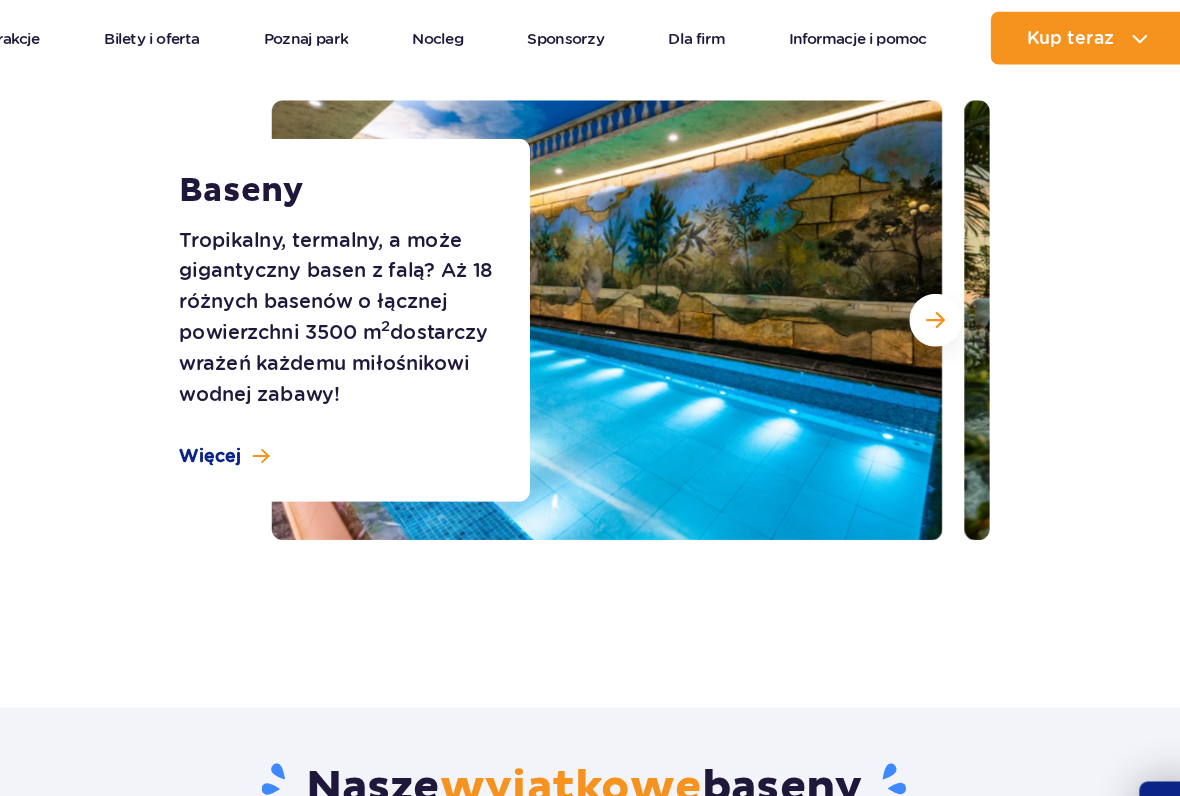 click at bounding box center [910, 292] 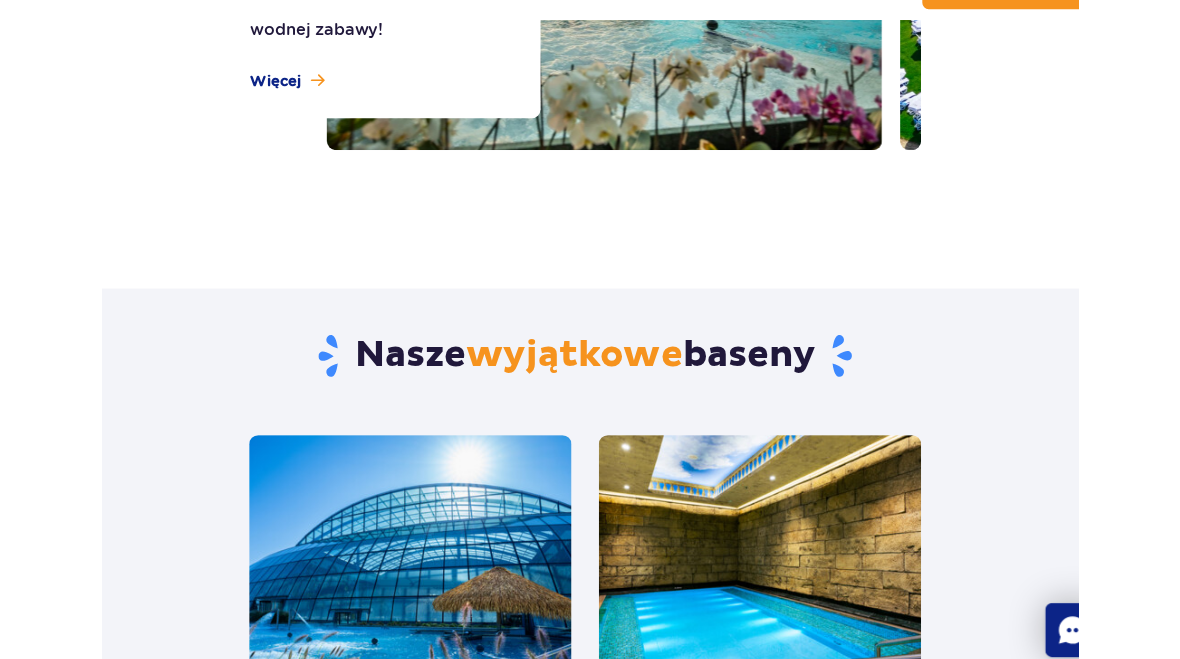 scroll, scrollTop: 452, scrollLeft: 0, axis: vertical 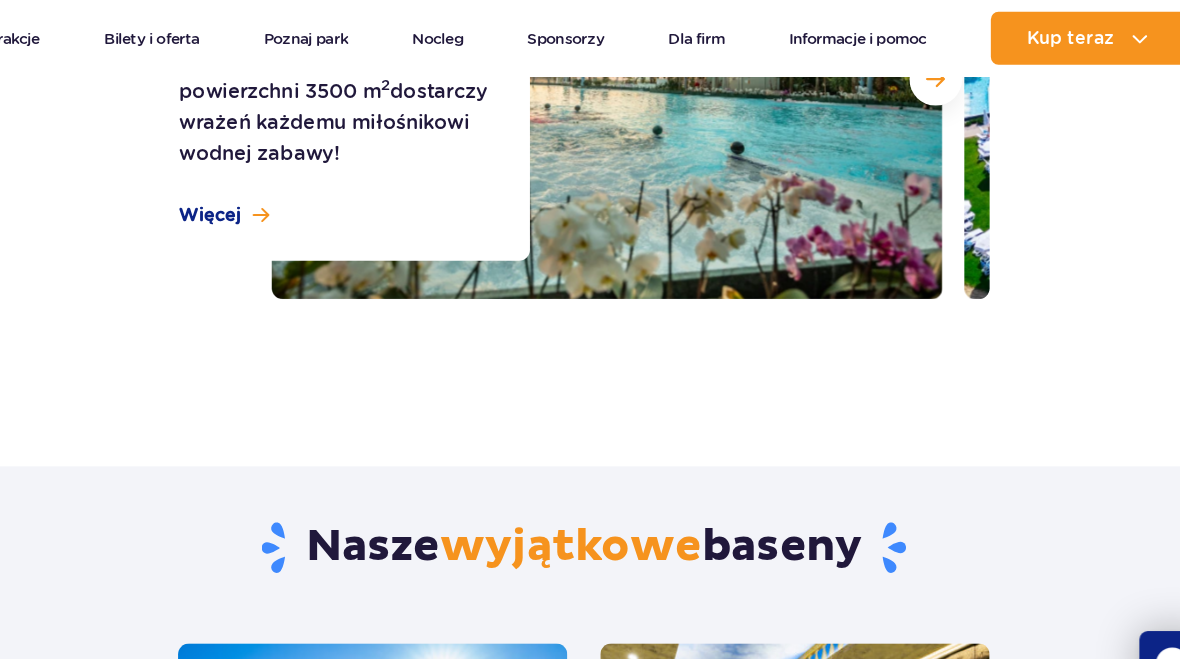 click on "Baseny
Tropikalny, termalny, a może gigantyczny basen z falą? Aż 18 różnych basenów o łącznej powierzchni 3500 m 2  dostarczy wrażeń każdemu miłośnikowi wodnej zabawy!
Więcej" at bounding box center [373, 72] 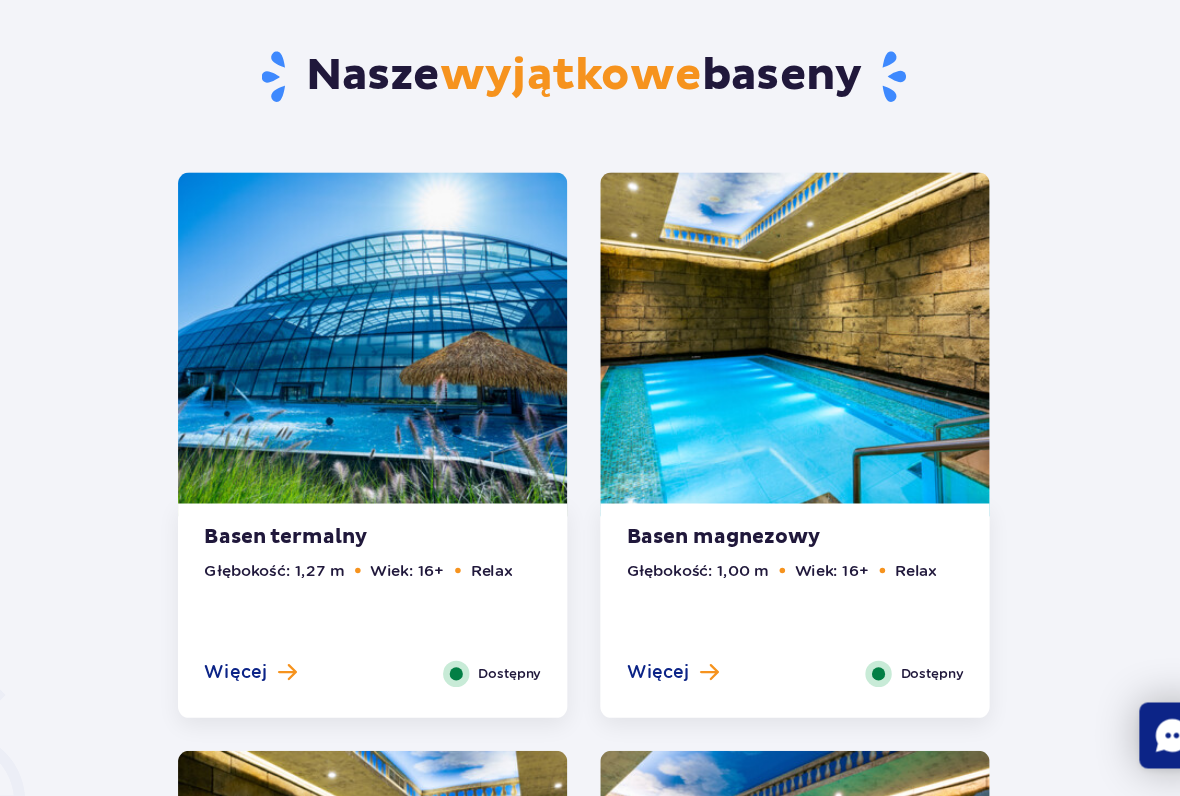 scroll, scrollTop: 886, scrollLeft: 0, axis: vertical 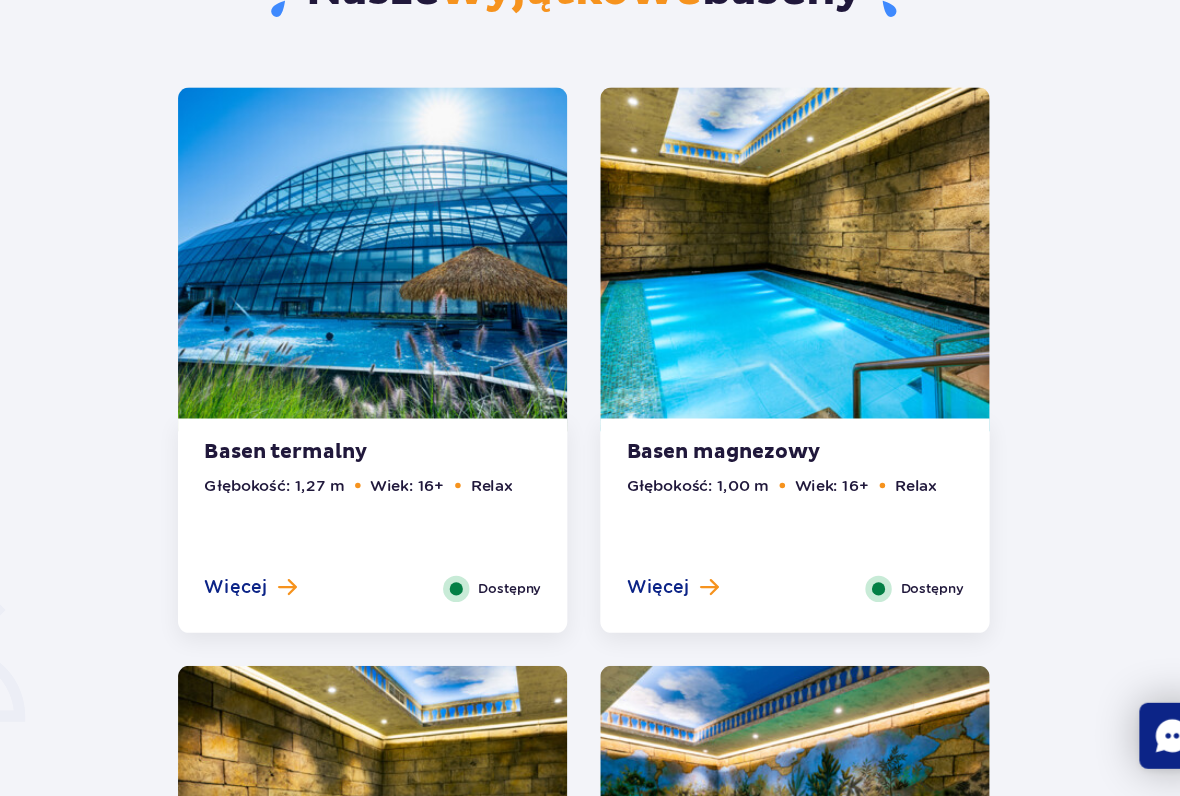 click at bounding box center (398, 307) 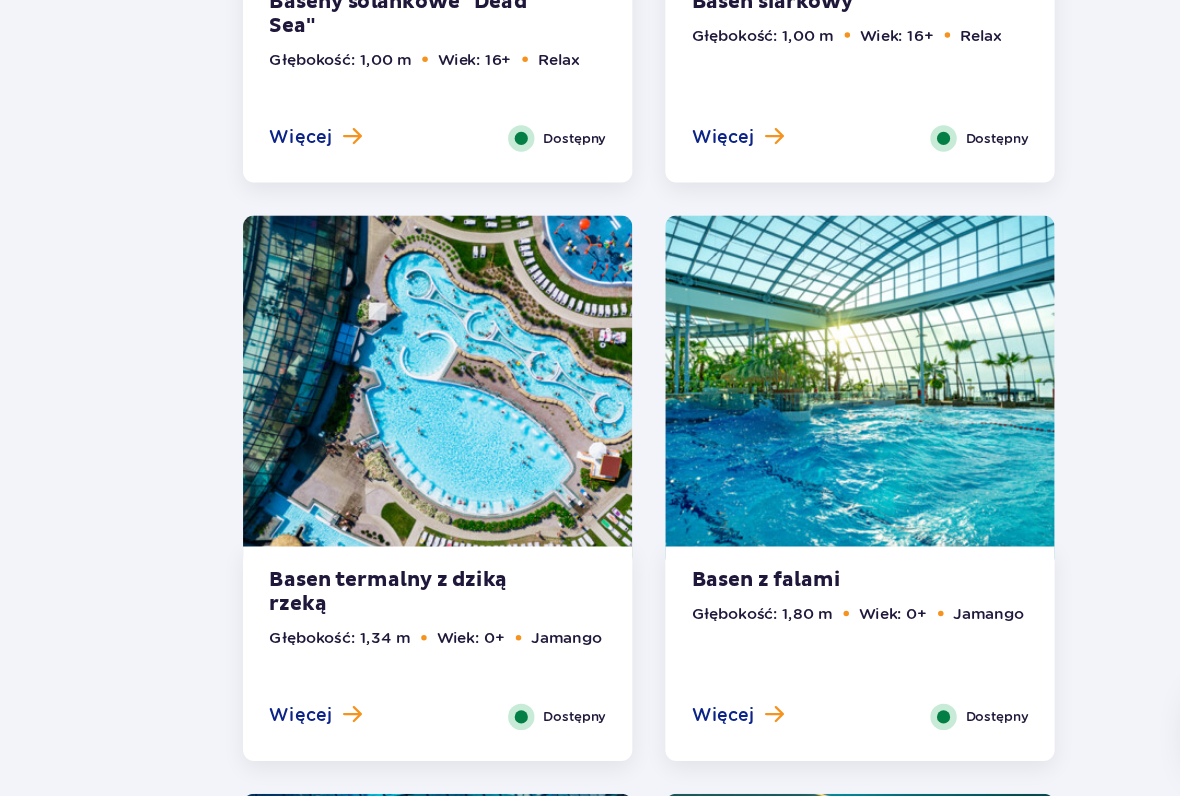 scroll, scrollTop: 4381, scrollLeft: 0, axis: vertical 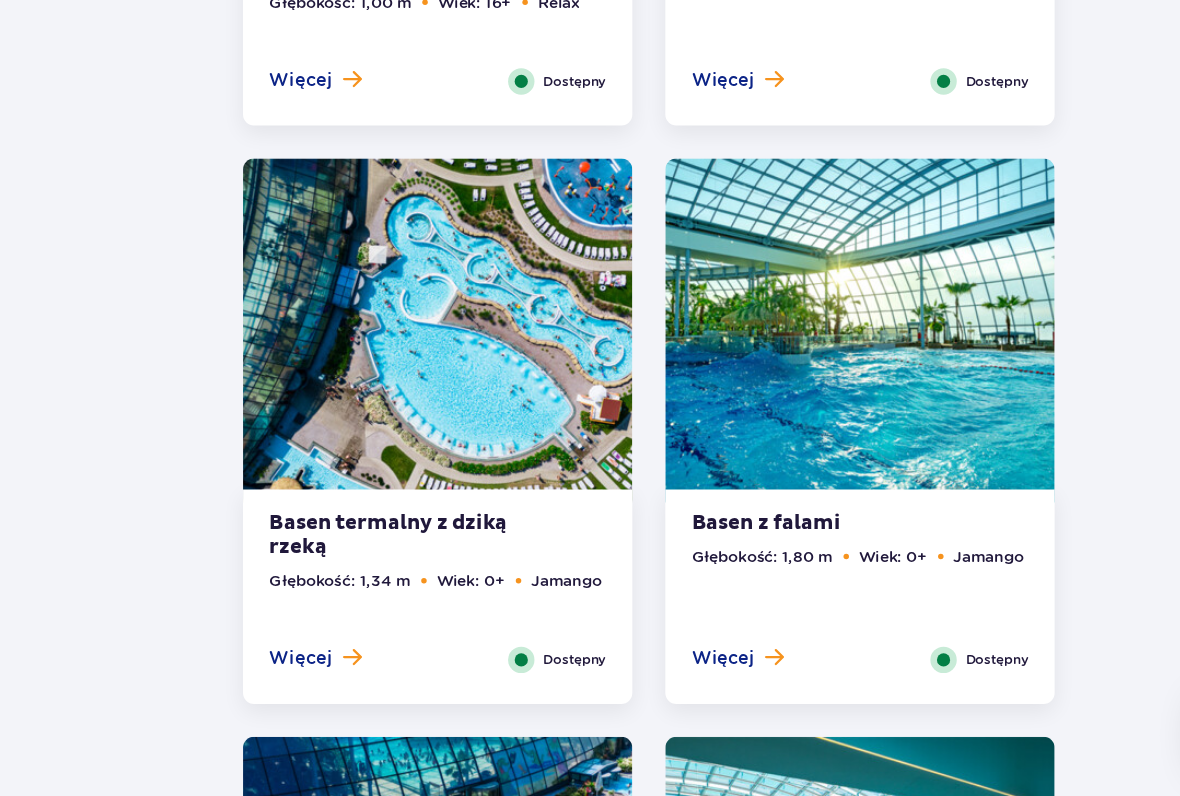 click at bounding box center [398, 372] 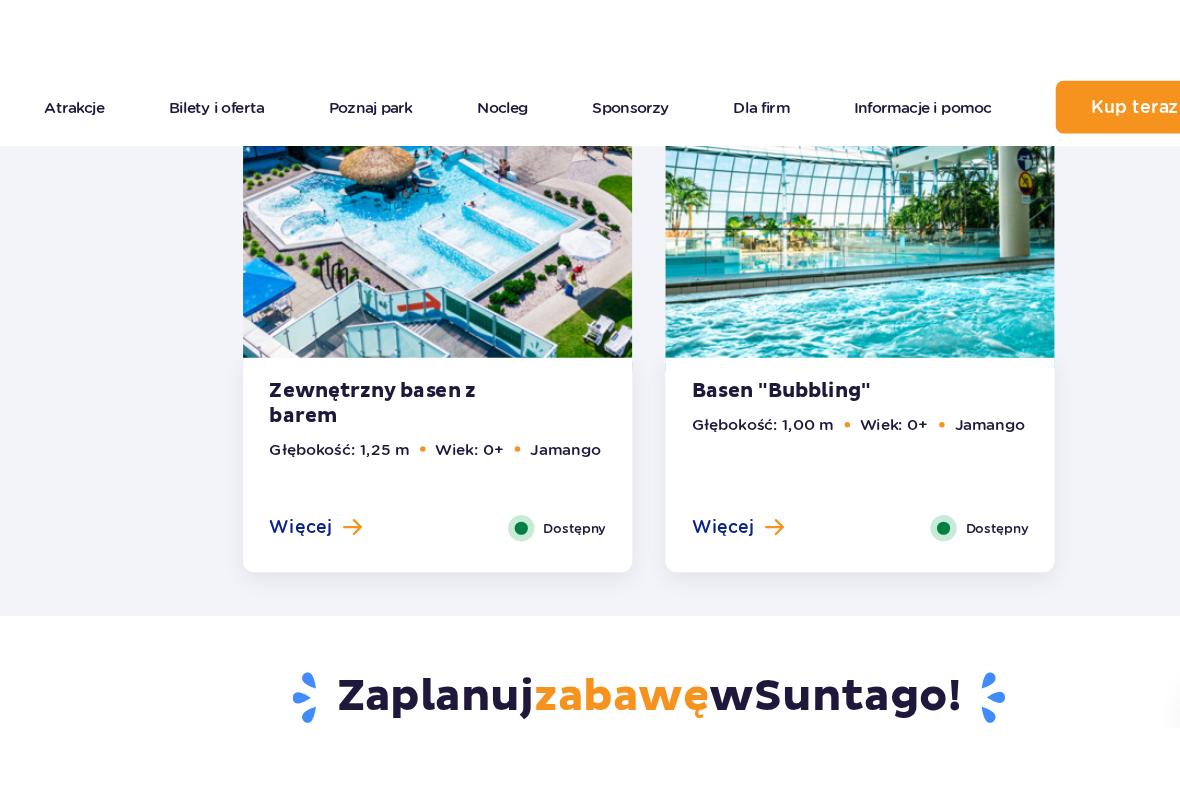 scroll, scrollTop: 5092, scrollLeft: 0, axis: vertical 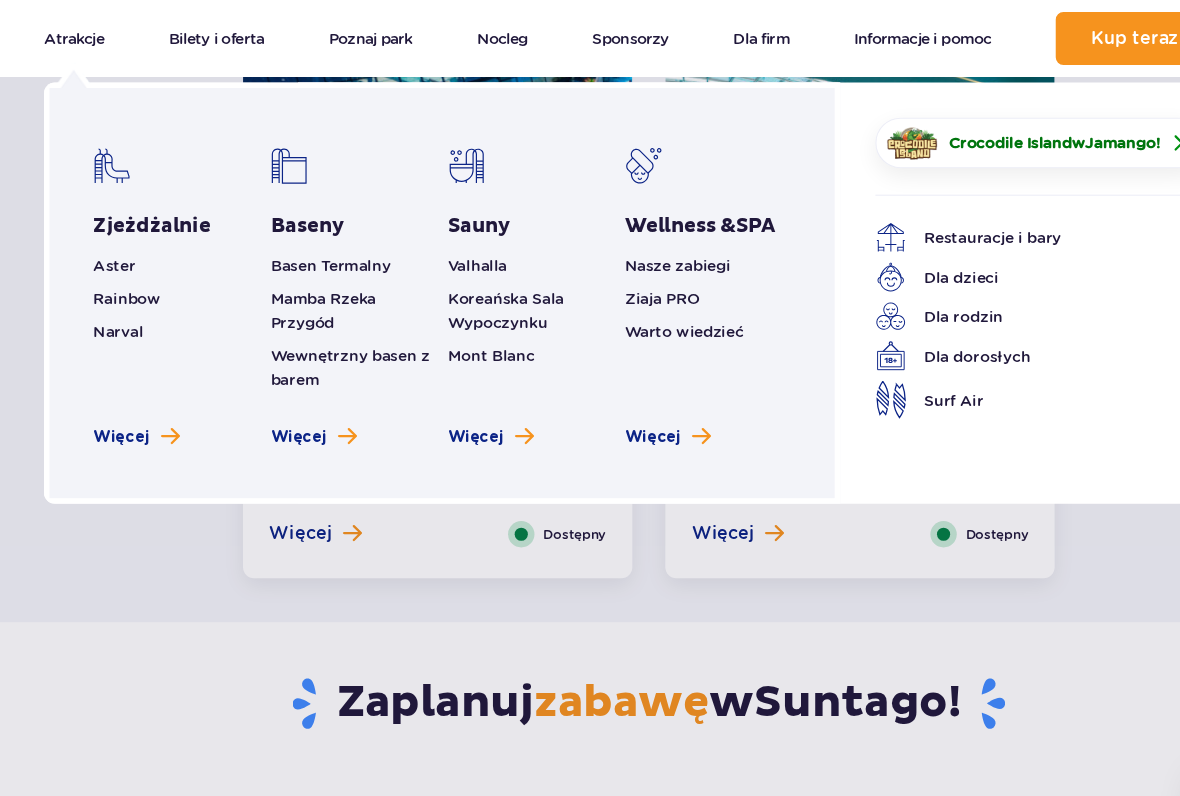 click on "Więcej" at bounding box center [432, 398] 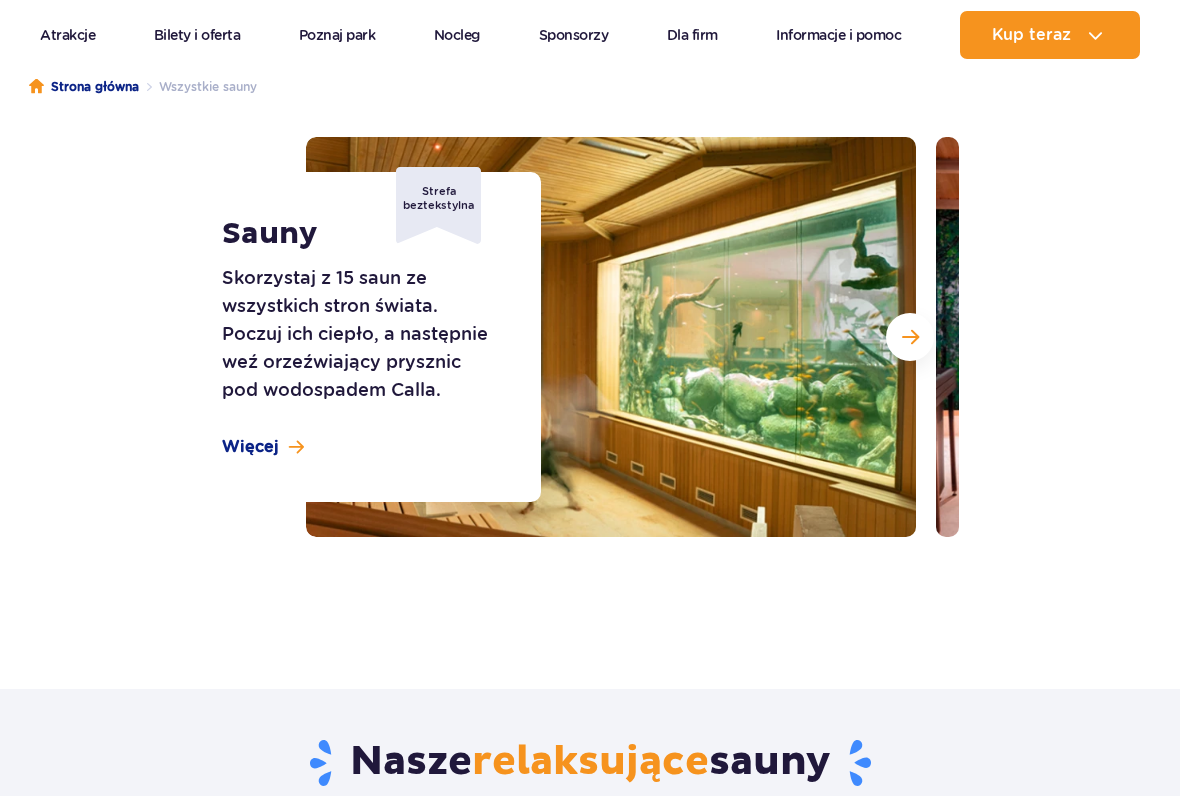 scroll, scrollTop: 214, scrollLeft: 0, axis: vertical 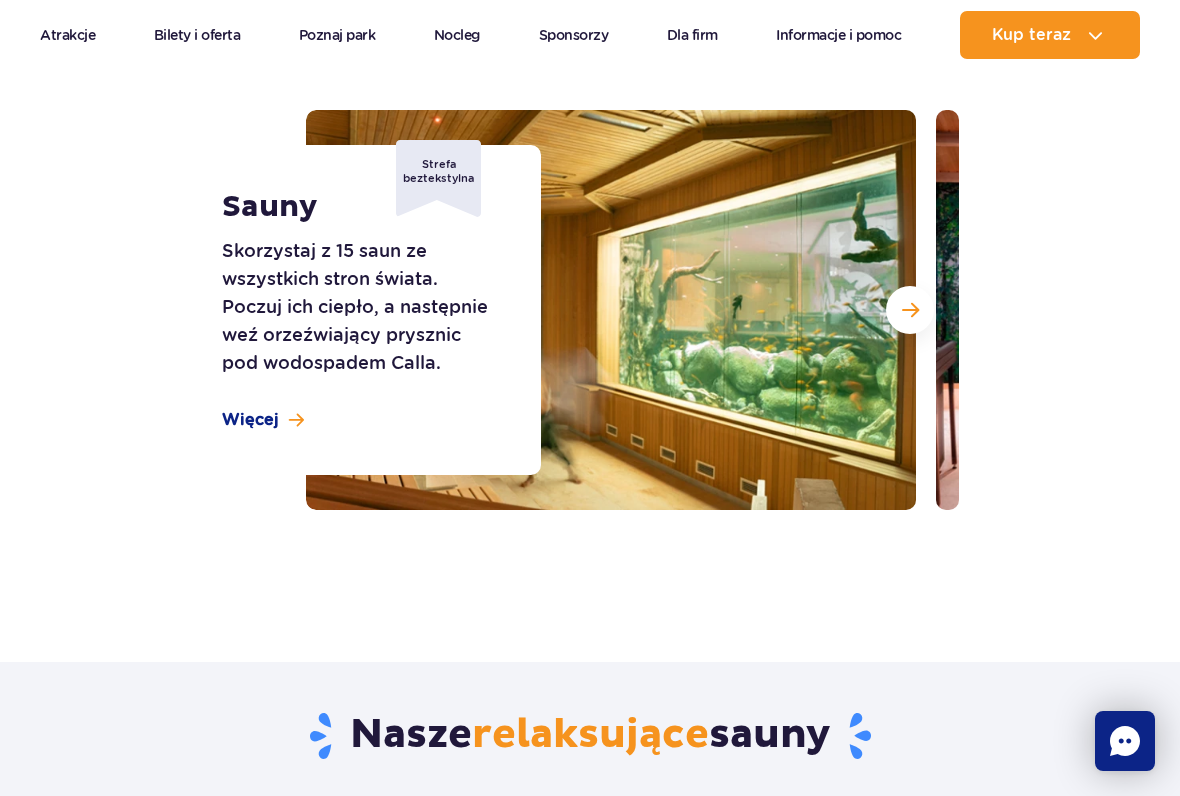 click at bounding box center (910, 310) 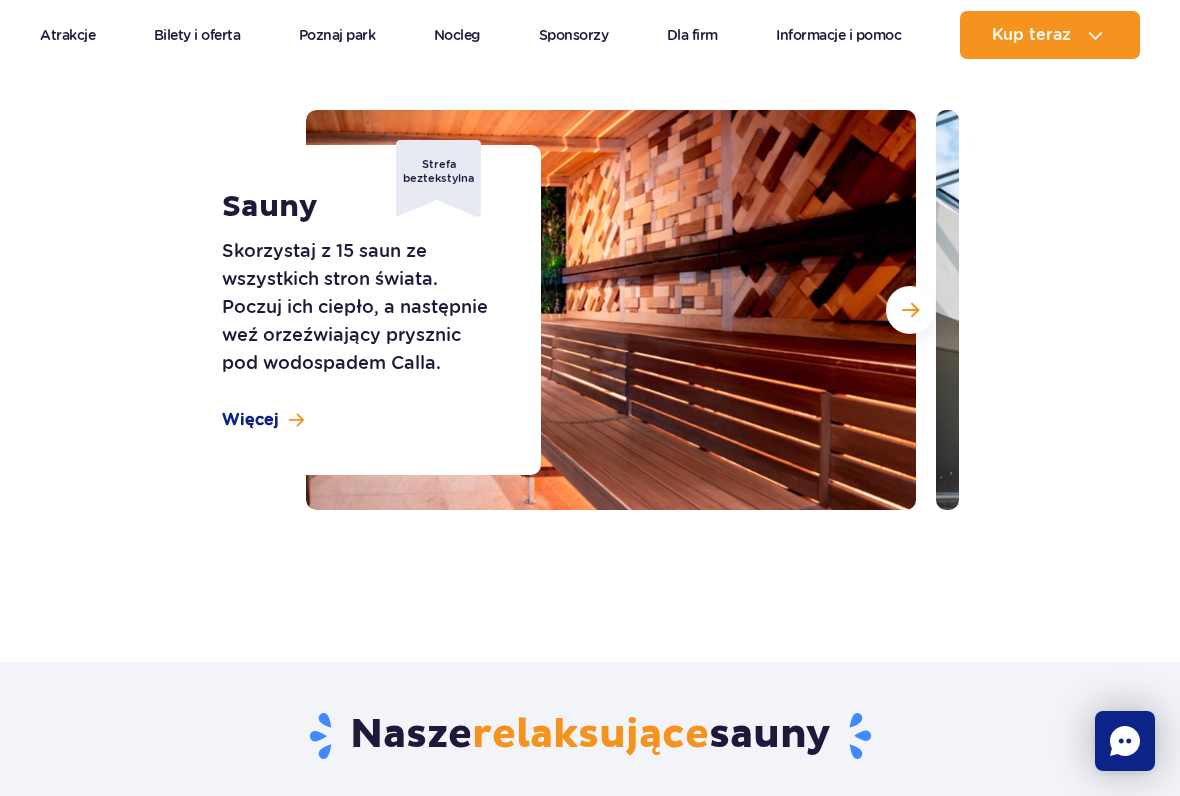 click at bounding box center [910, 310] 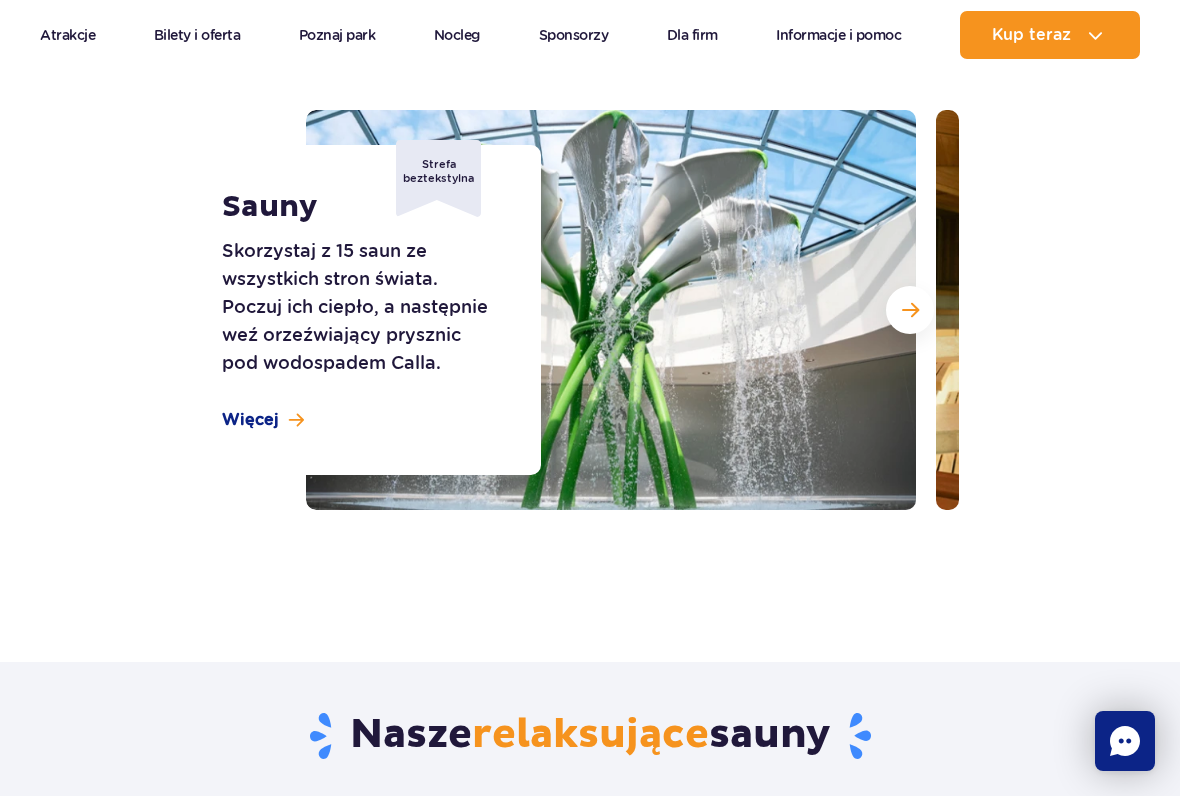click at bounding box center (910, 310) 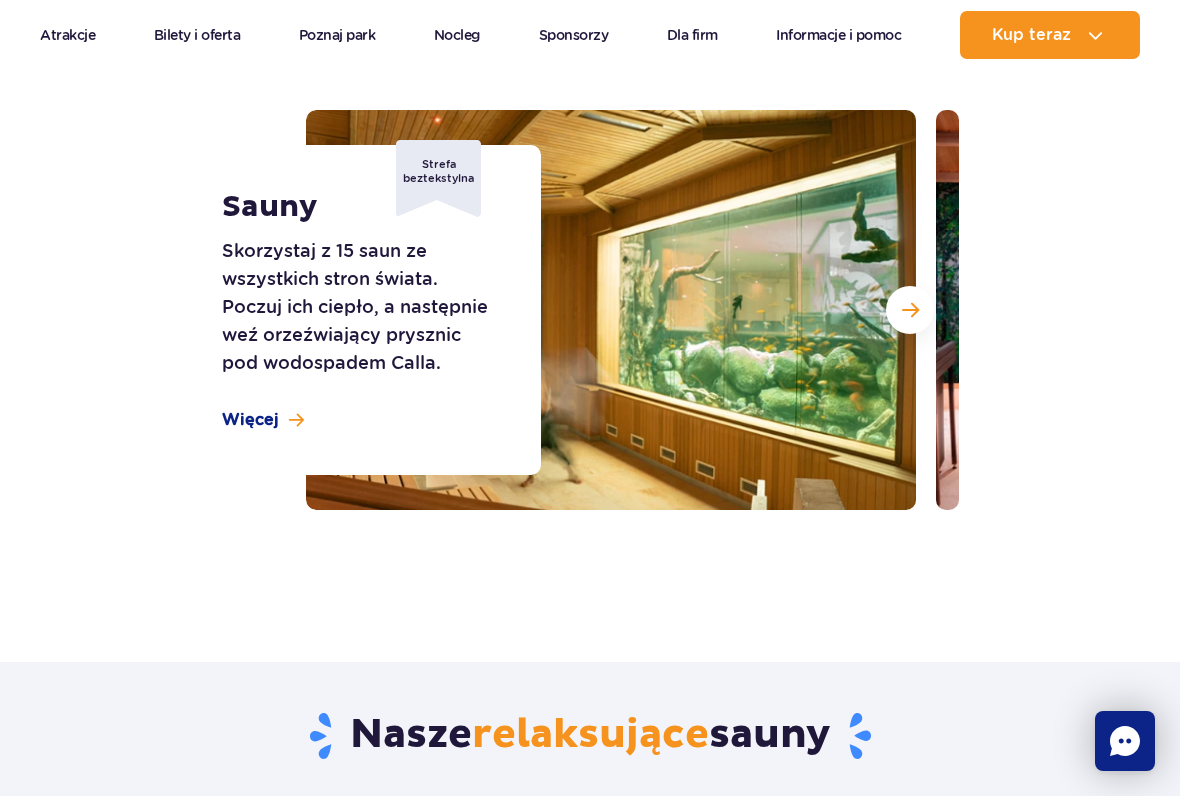 click at bounding box center [910, 310] 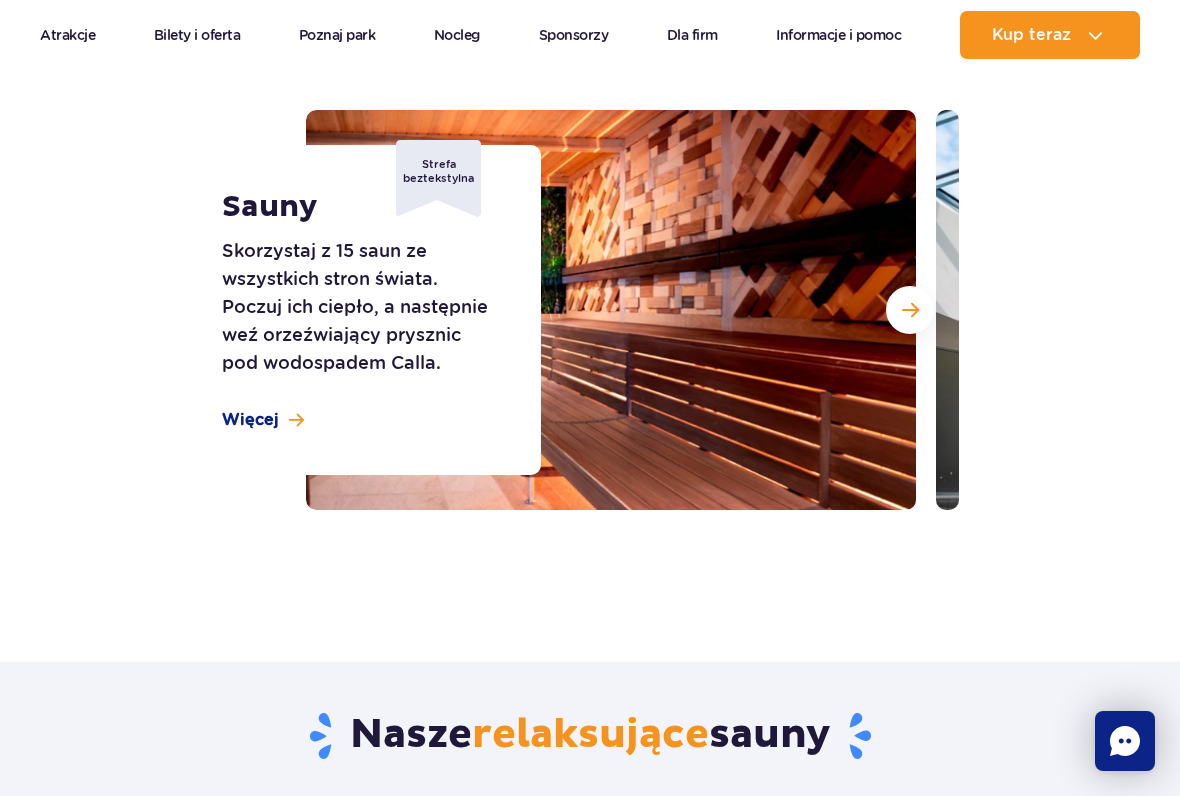 click at bounding box center (910, 310) 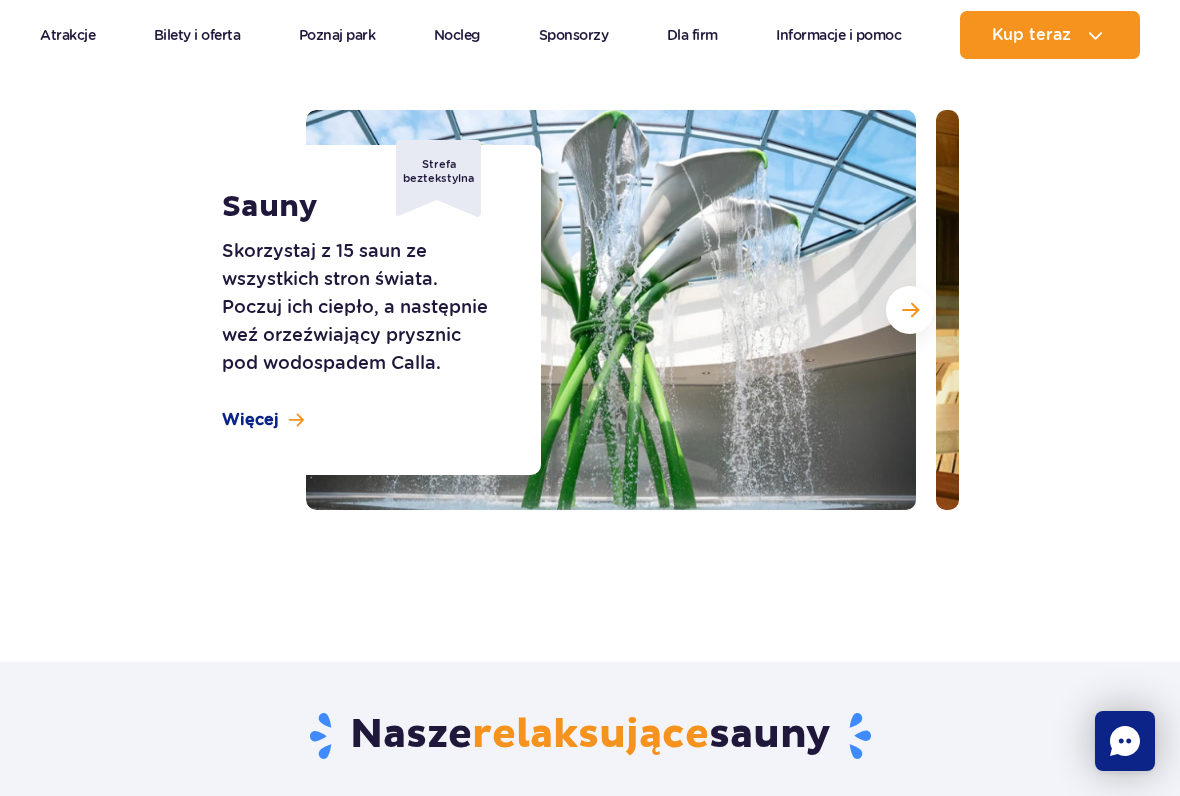 click at bounding box center (910, 310) 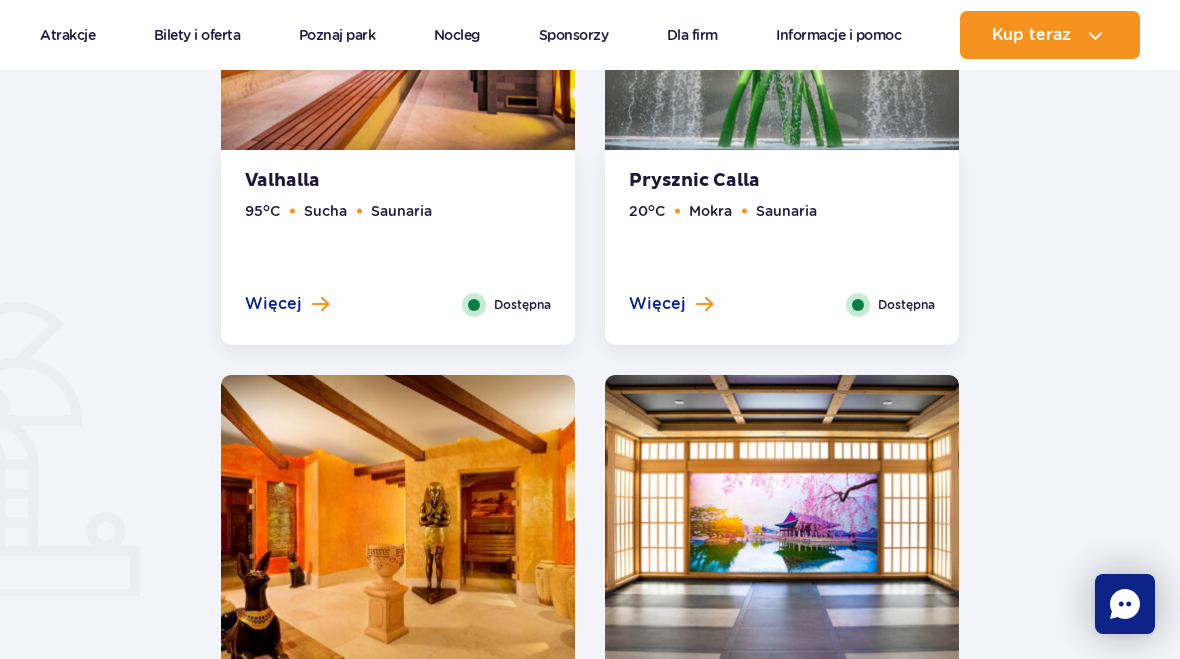 scroll, scrollTop: 914, scrollLeft: 0, axis: vertical 